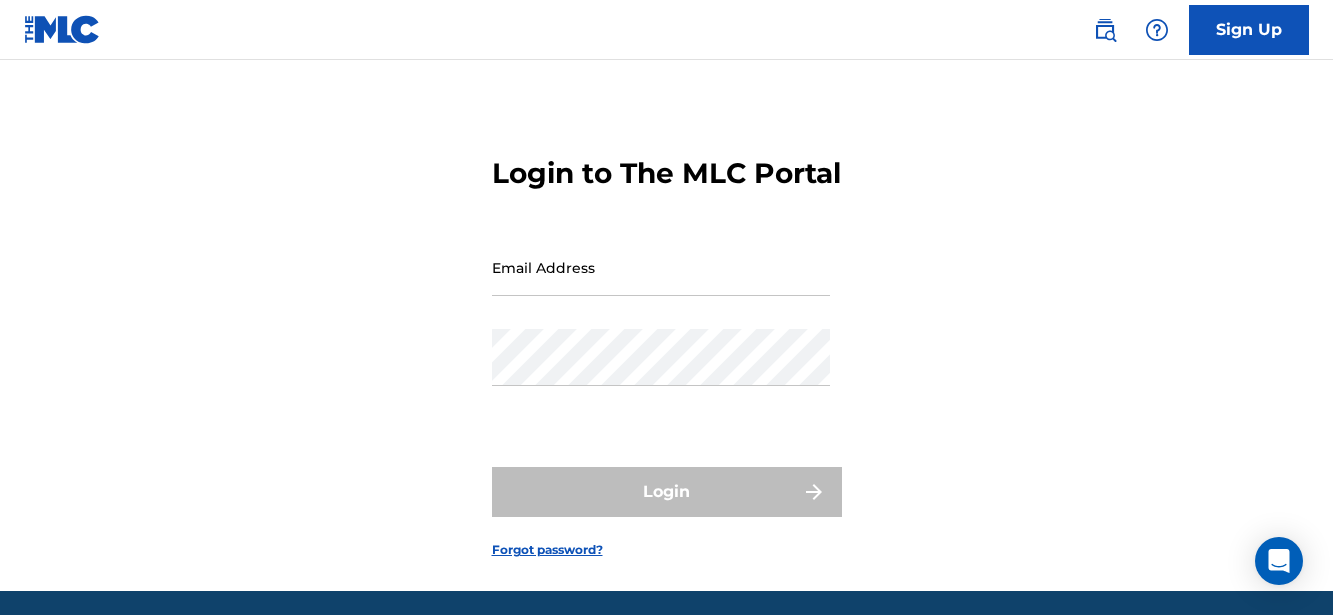 scroll, scrollTop: 82, scrollLeft: 0, axis: vertical 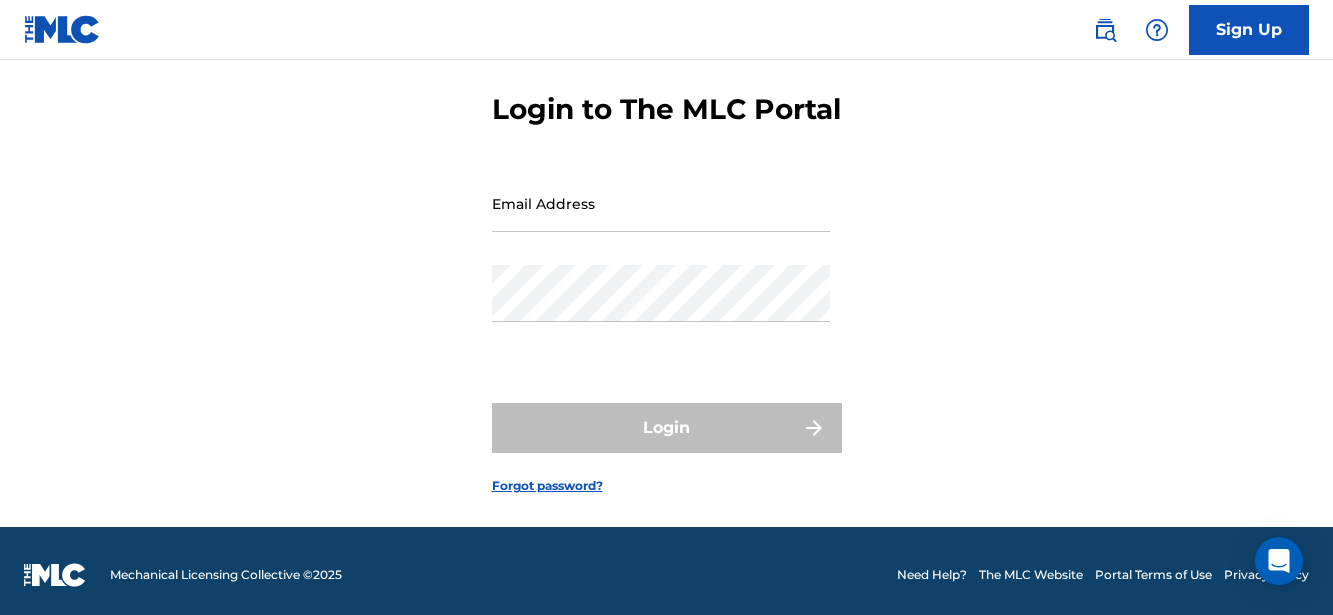 click on "Sign Up" at bounding box center [1249, 30] 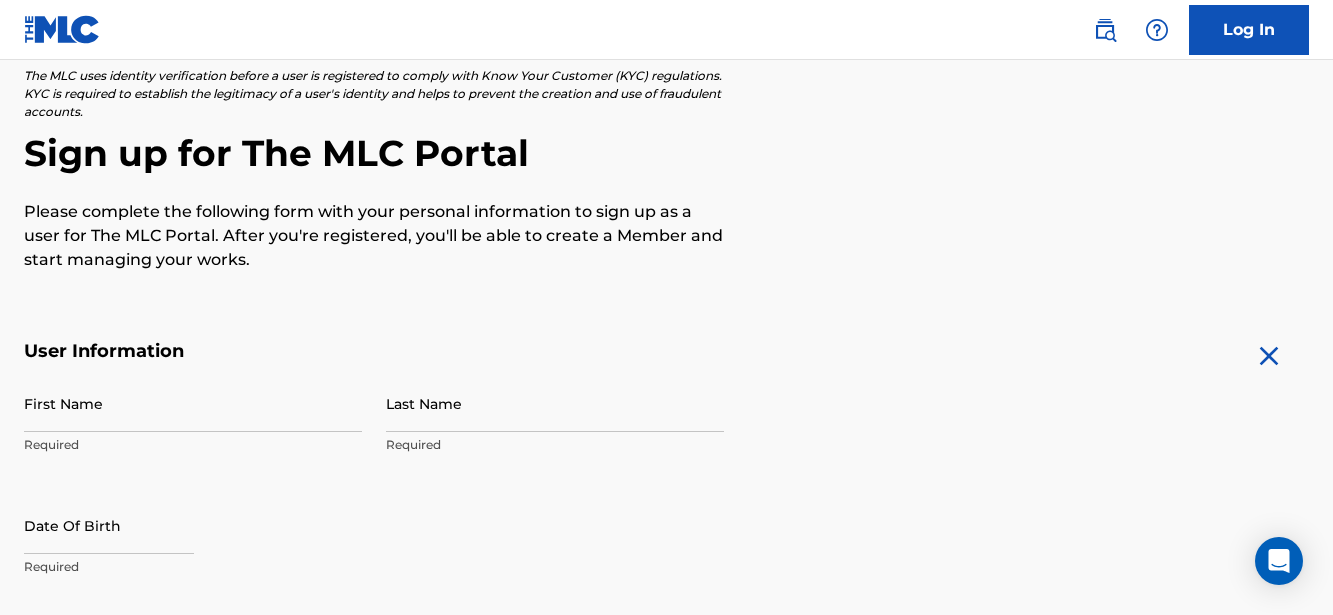 scroll, scrollTop: 151, scrollLeft: 0, axis: vertical 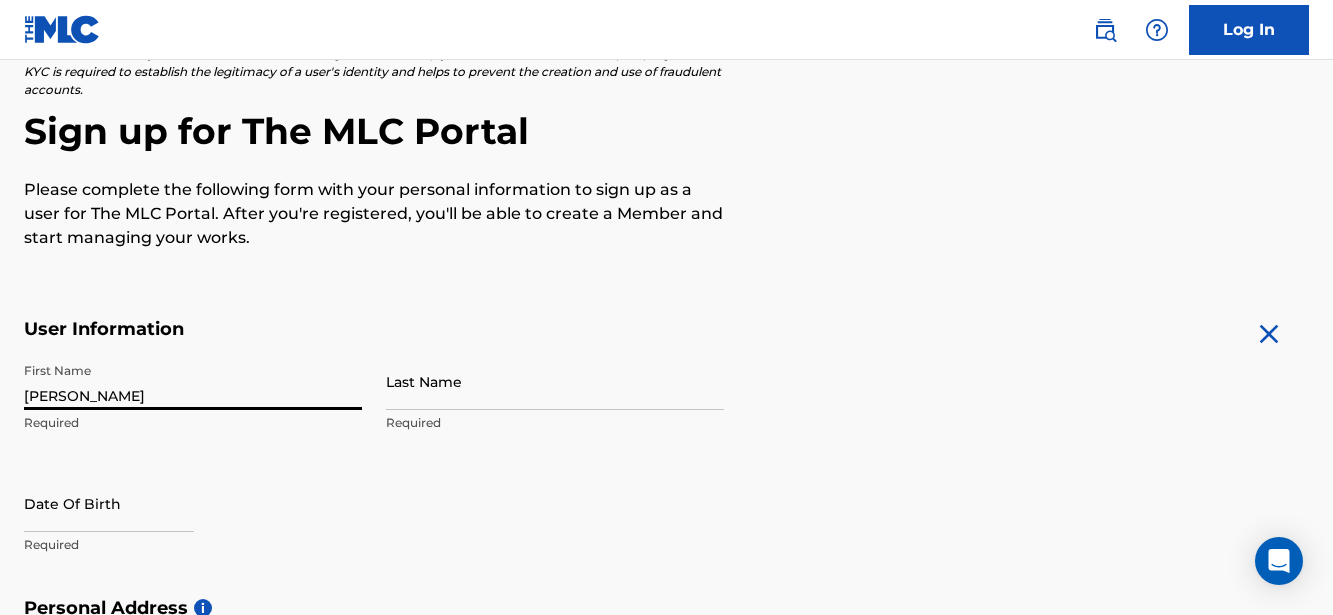 type on "[PERSON_NAME]" 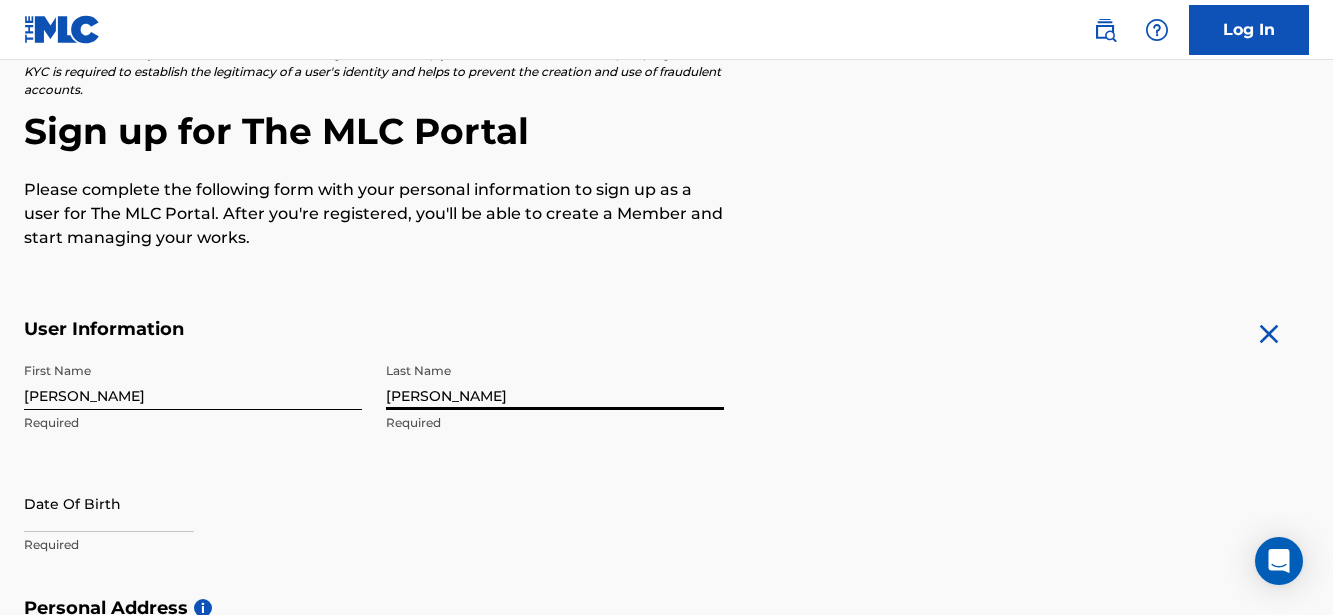 type on "[PERSON_NAME]" 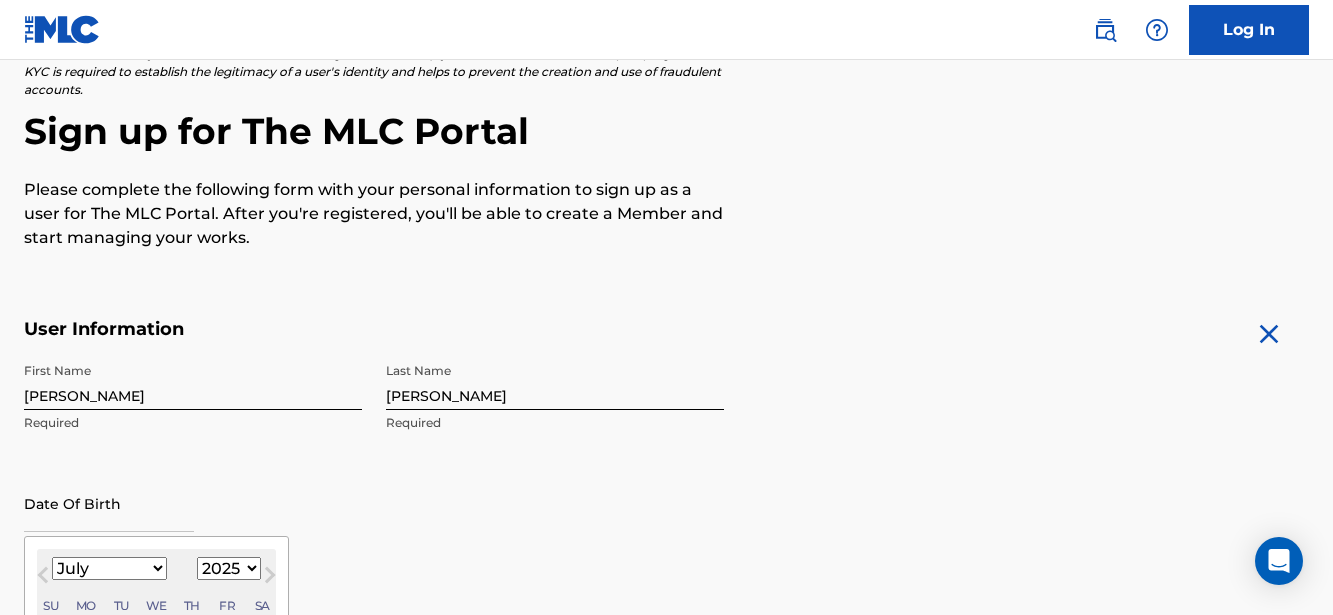 scroll, scrollTop: 291, scrollLeft: 0, axis: vertical 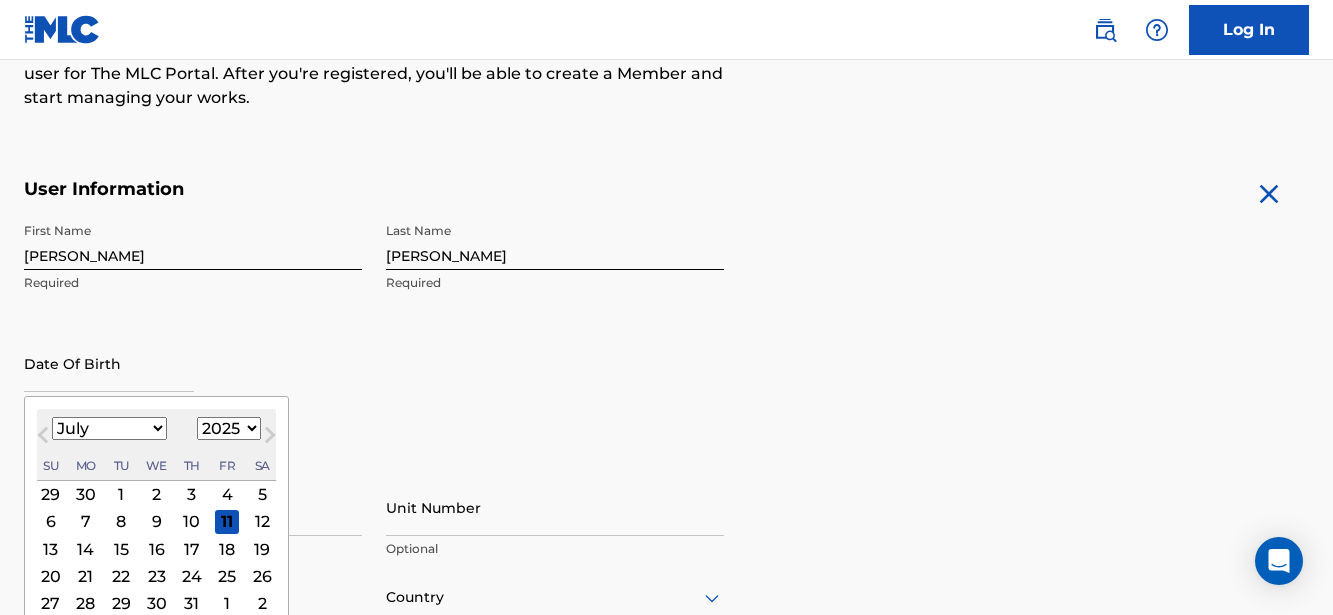 select on "1995" 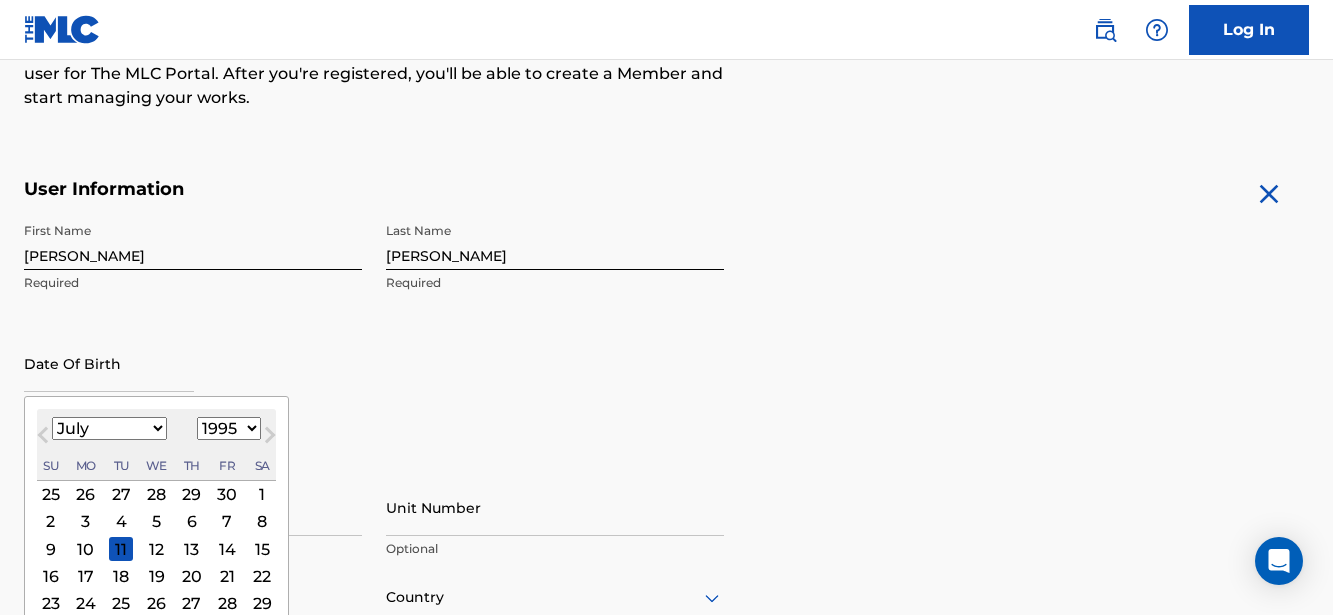 select on "9" 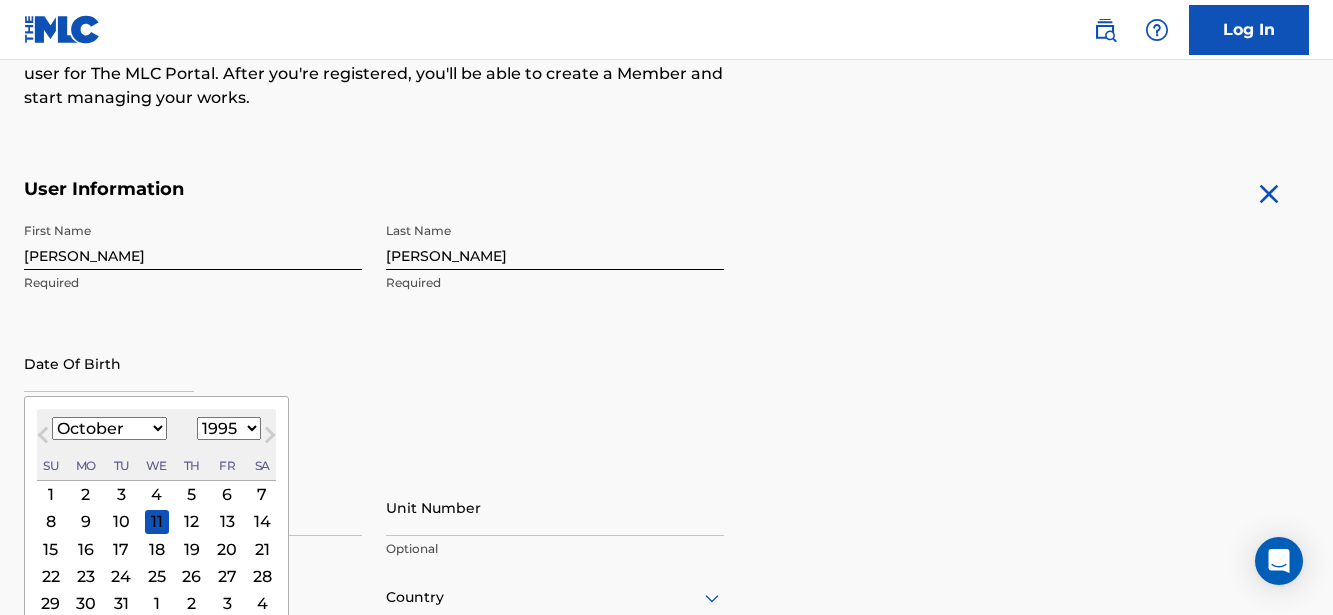 click on "4" at bounding box center (157, 494) 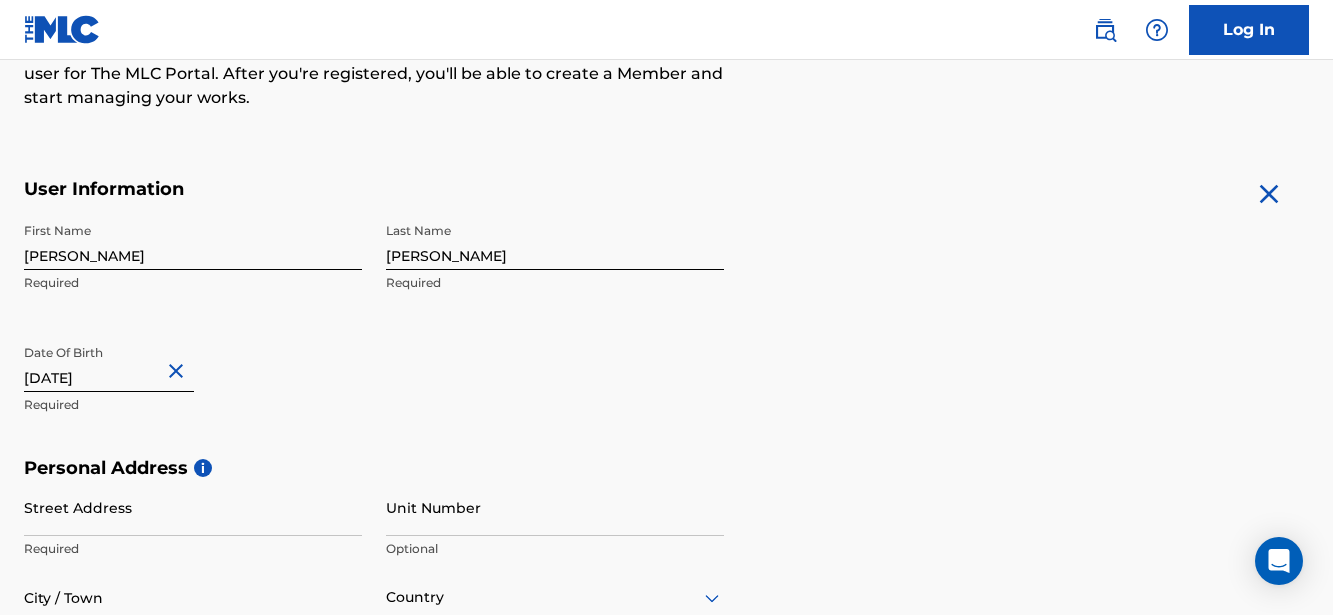 type on "[DATE]" 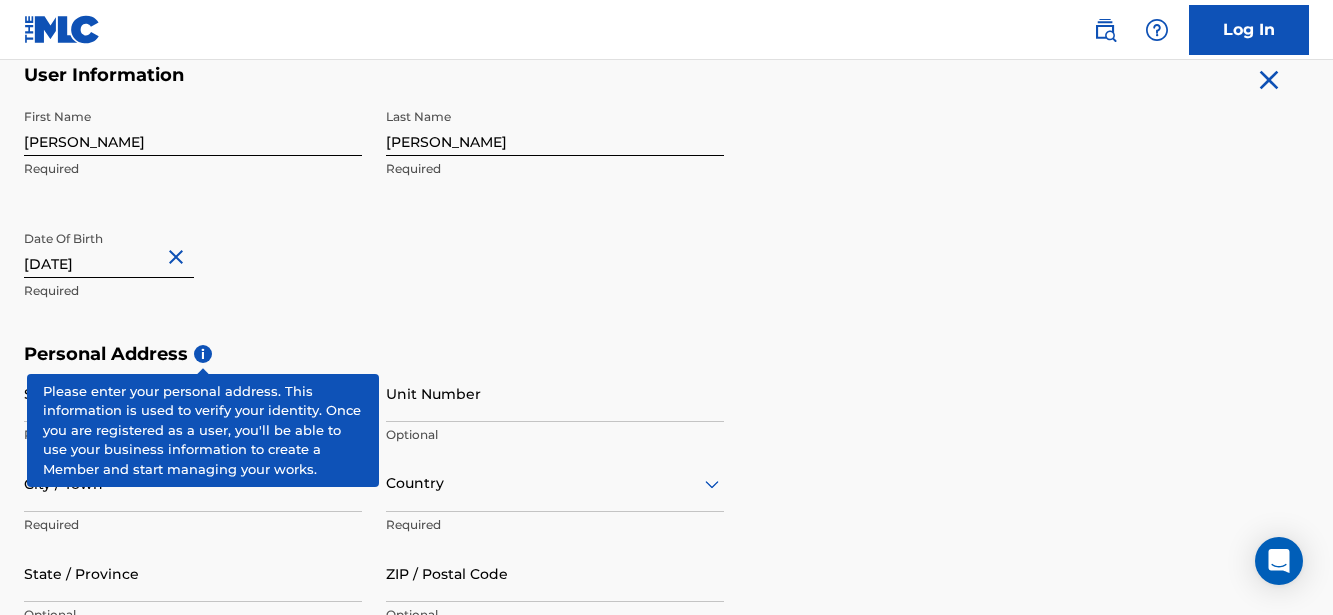 scroll, scrollTop: 409, scrollLeft: 0, axis: vertical 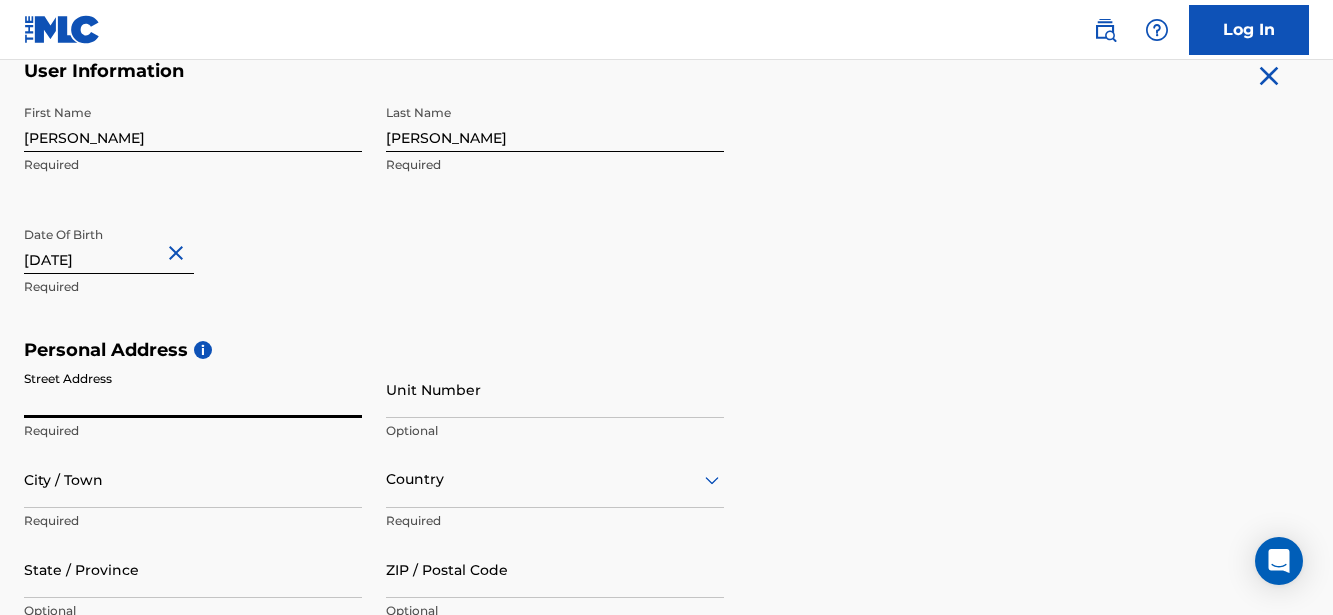 click on "Street Address" at bounding box center (193, 389) 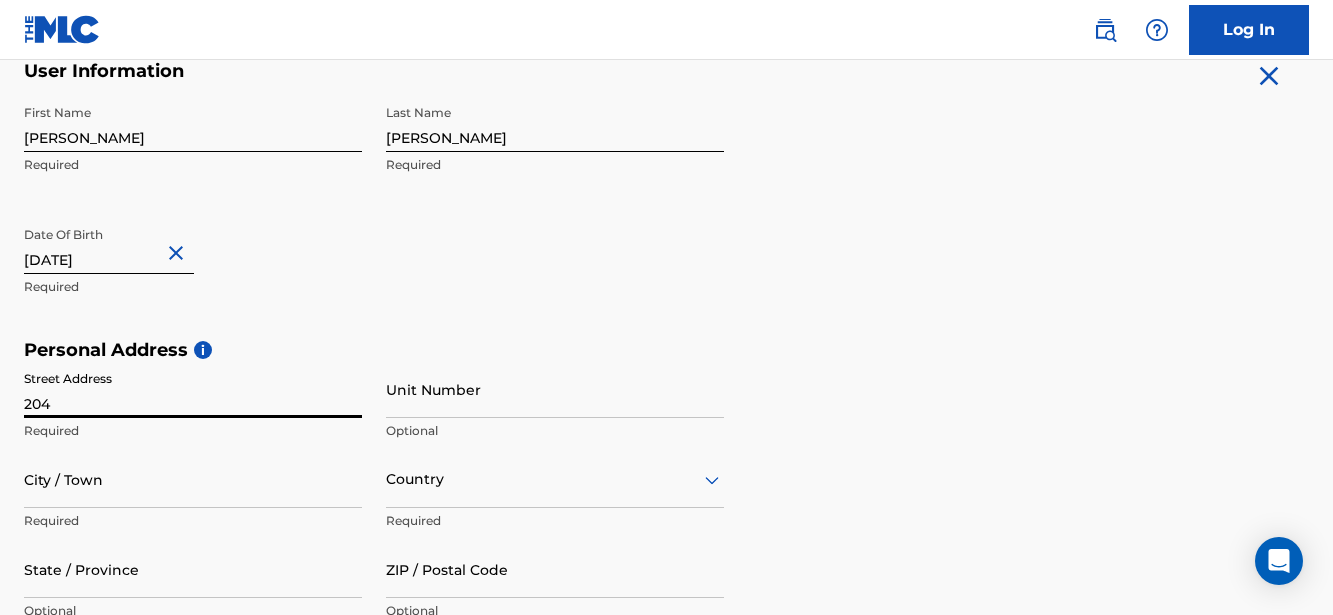 type on "Pine Valley dr." 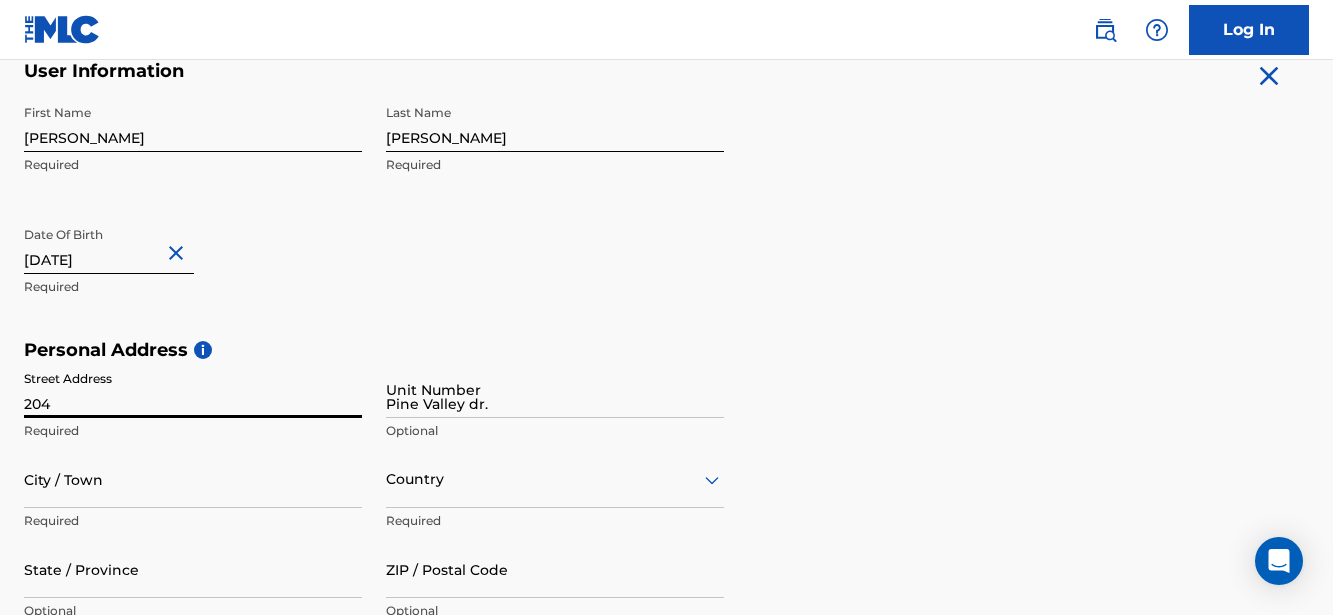 type on "[GEOGRAPHIC_DATA]" 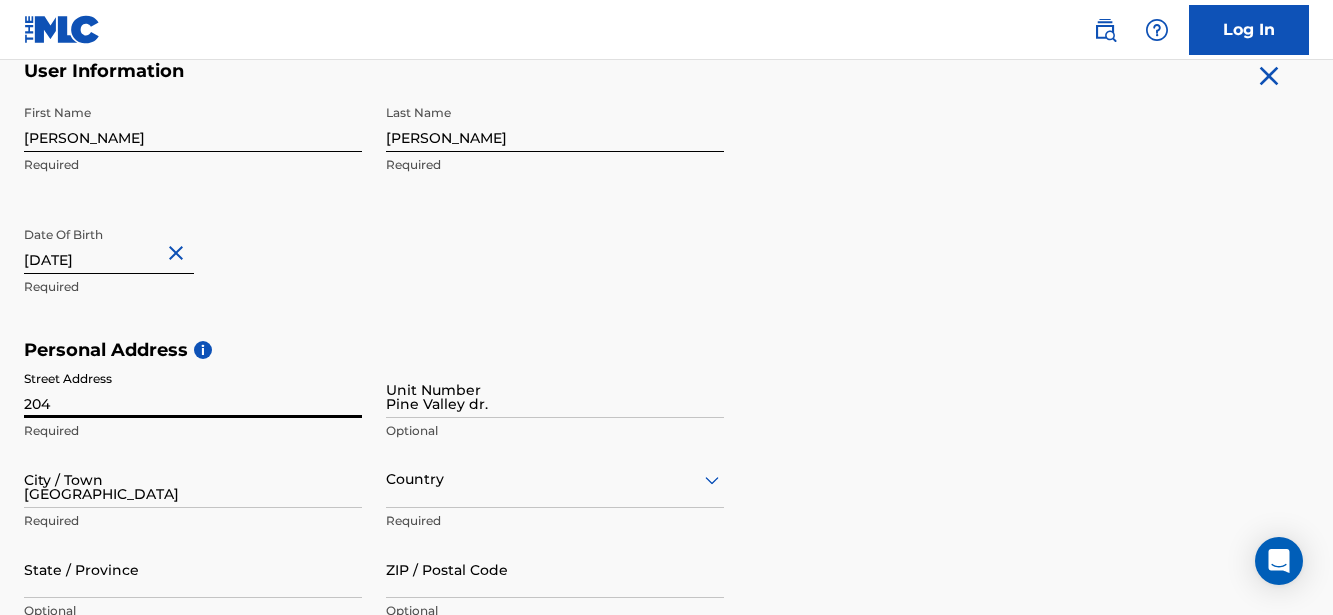 type on "[GEOGRAPHIC_DATA]" 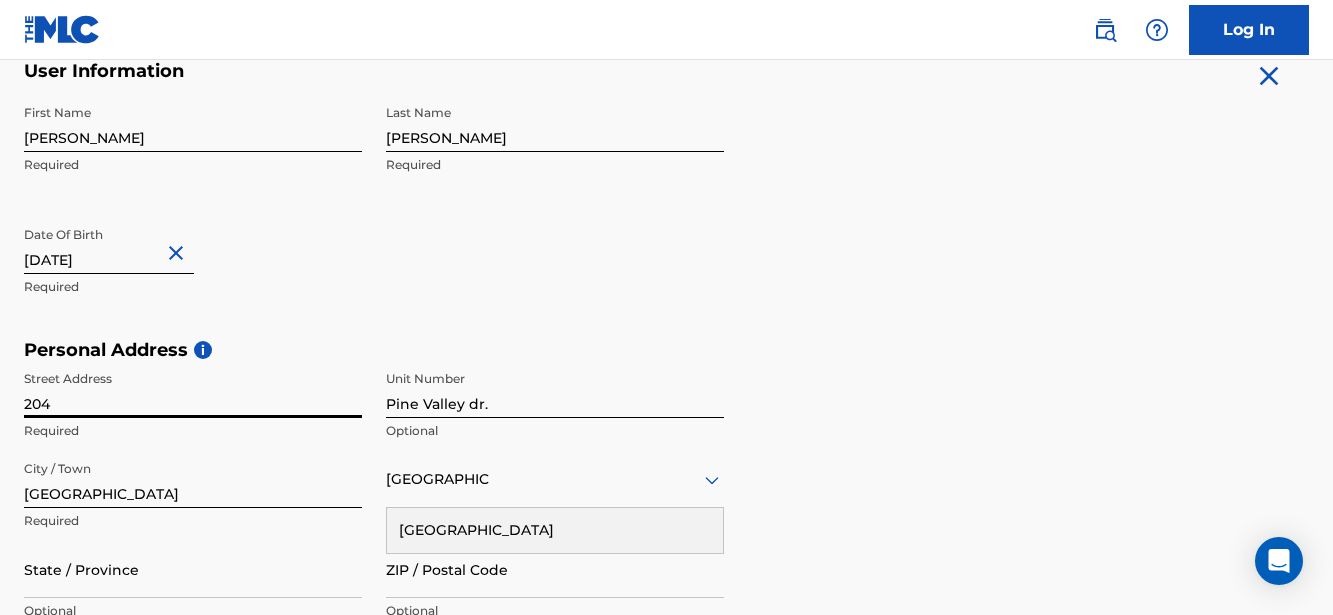 type on "NC" 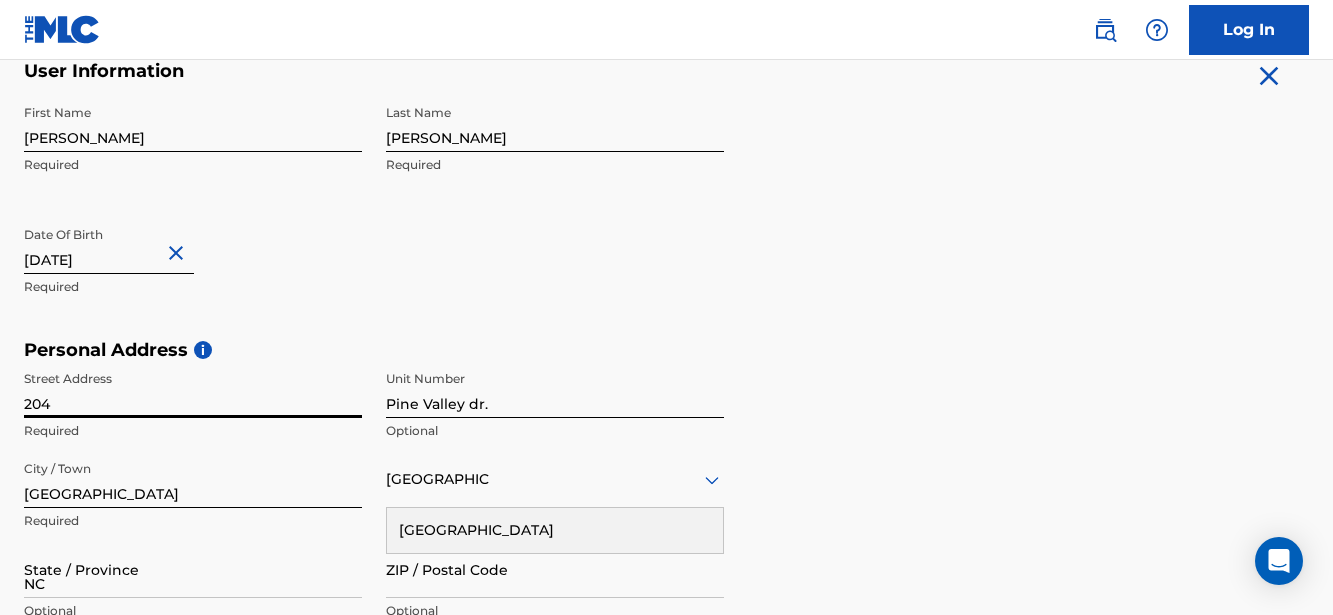 type on "28573" 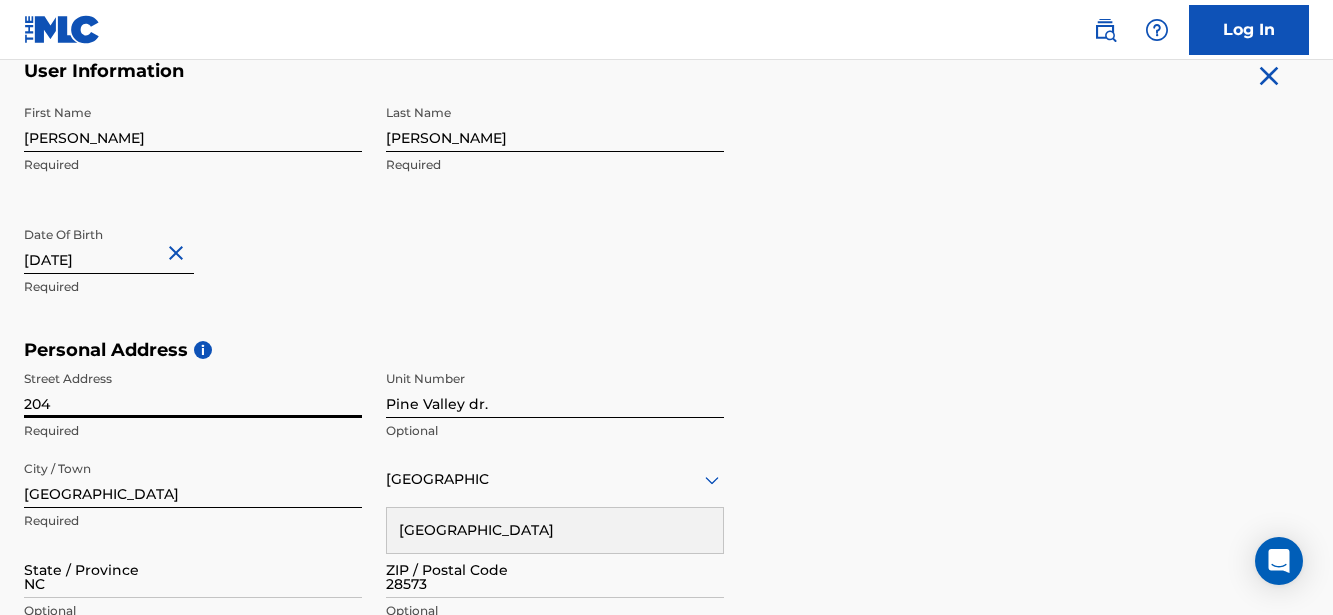 type on "[GEOGRAPHIC_DATA]" 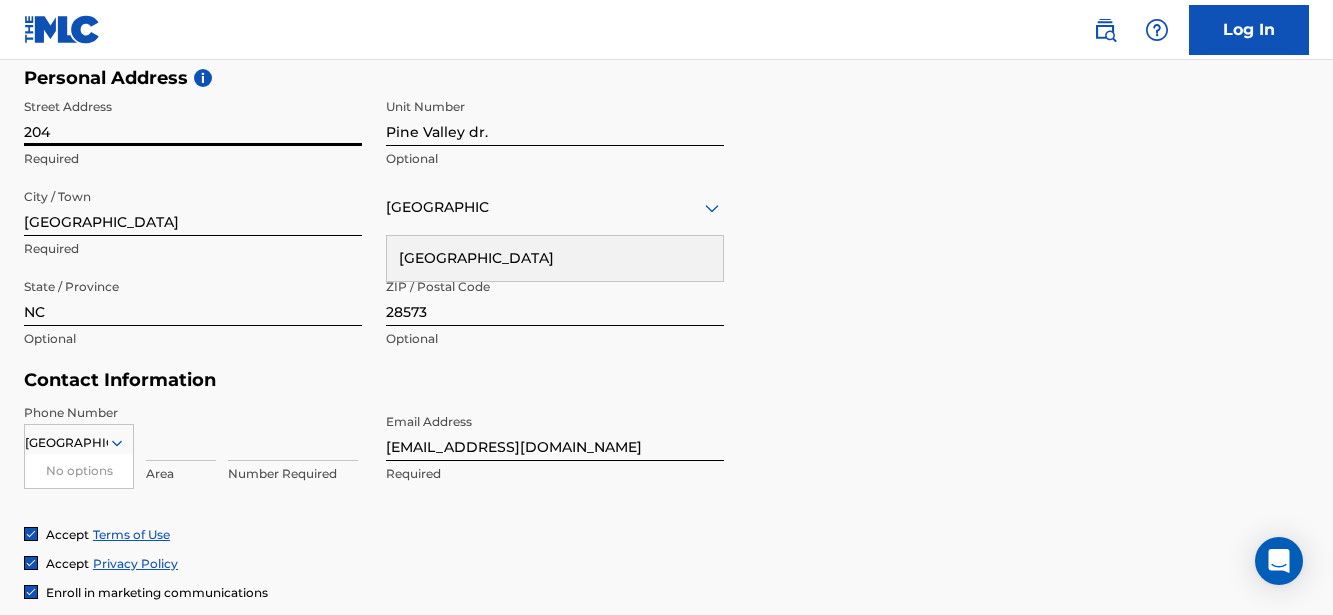 scroll, scrollTop: 726, scrollLeft: 0, axis: vertical 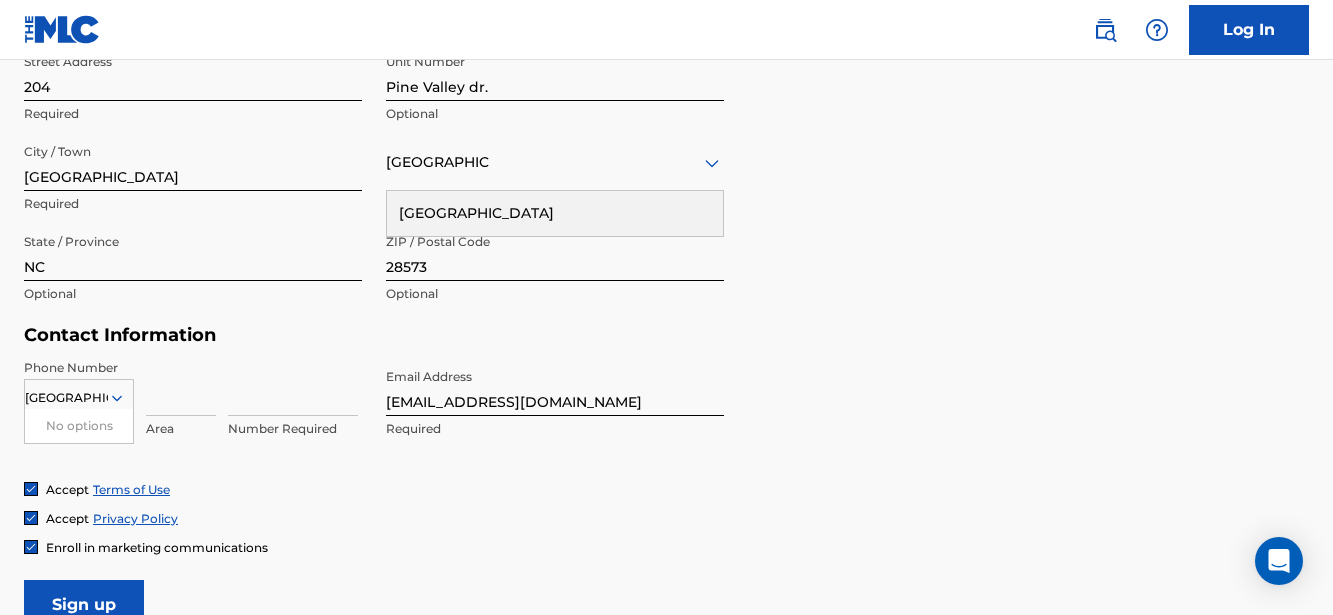 click at bounding box center [181, 387] 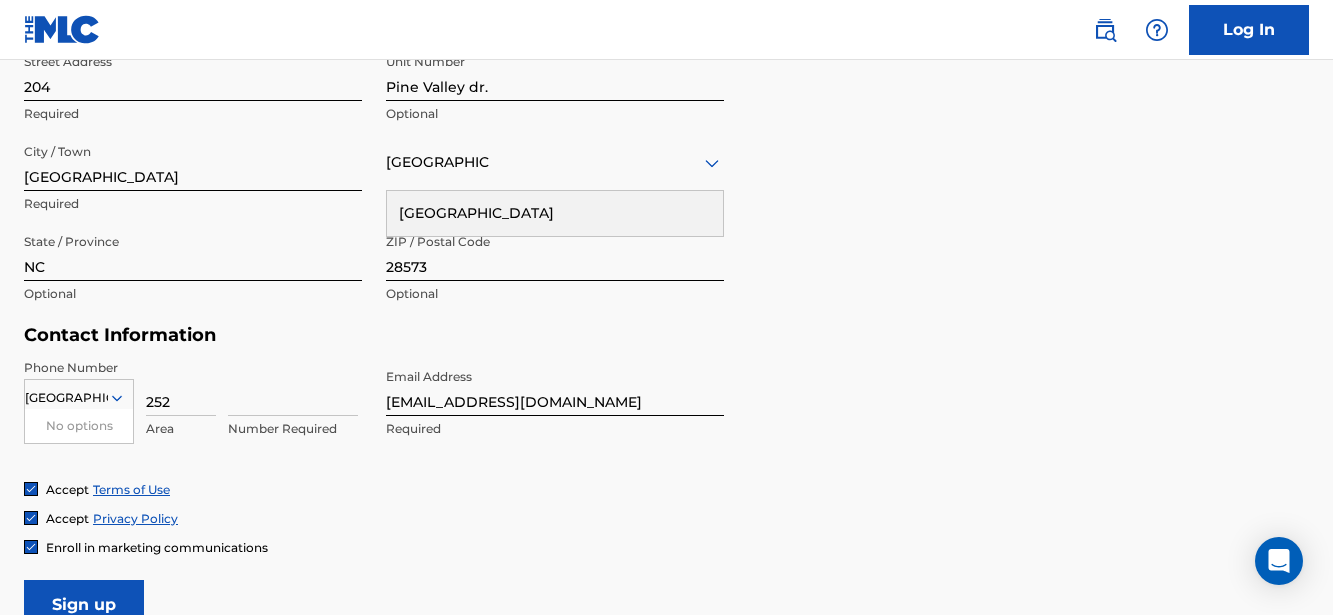 type on "252" 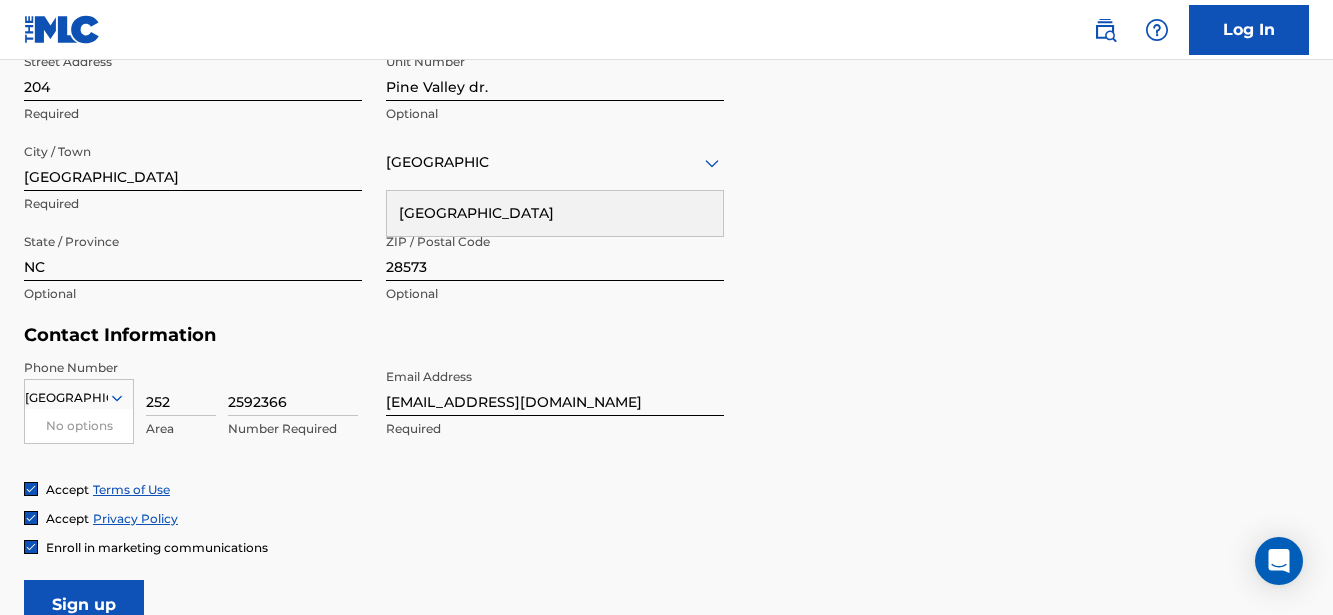 type on "2592366" 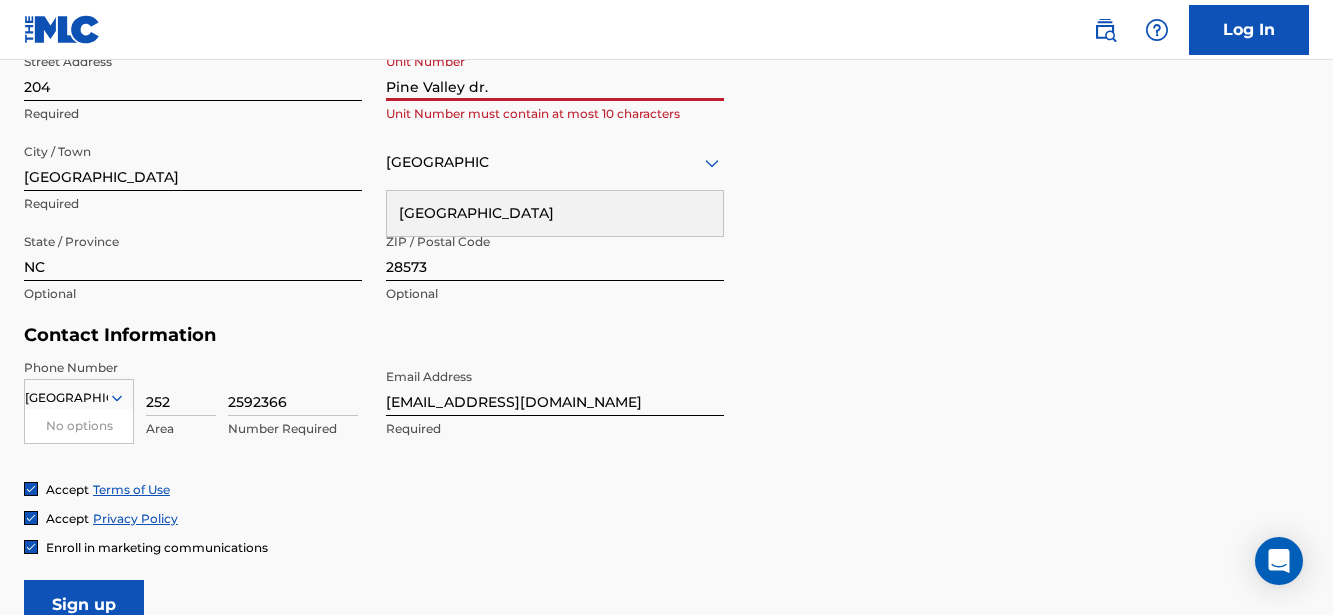 click on "Pine Valley dr." at bounding box center [555, 72] 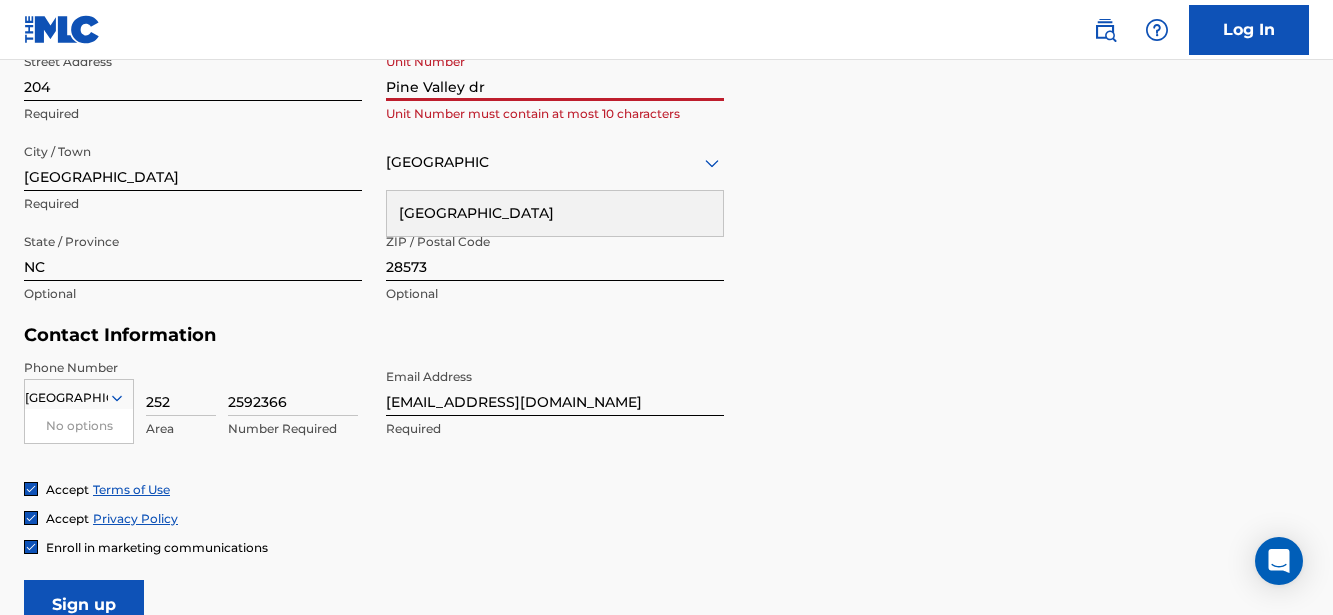 drag, startPoint x: 519, startPoint y: 81, endPoint x: 387, endPoint y: 76, distance: 132.09467 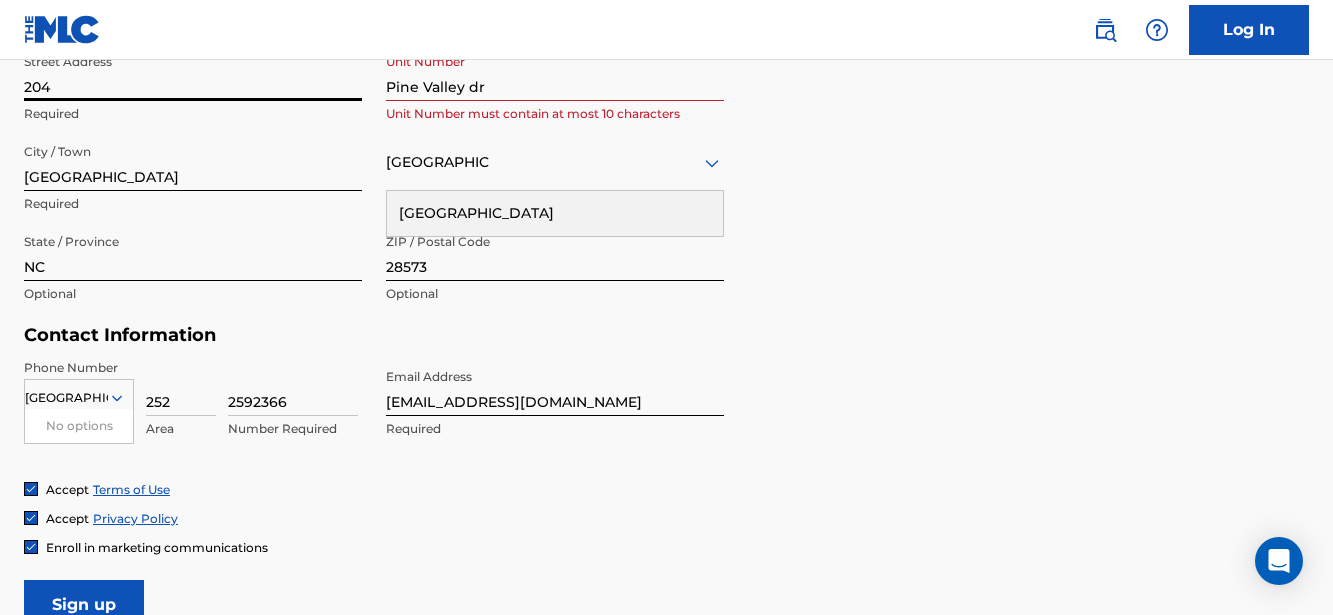 paste on "Pine Valley dr" 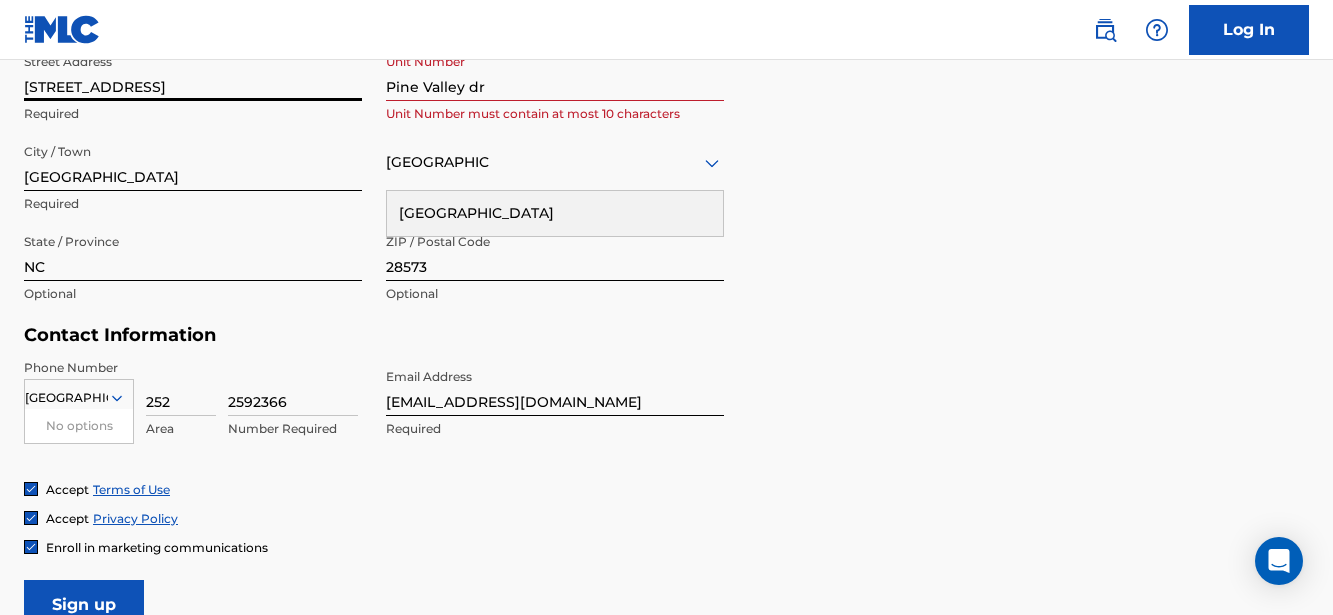 type on "[STREET_ADDRESS]" 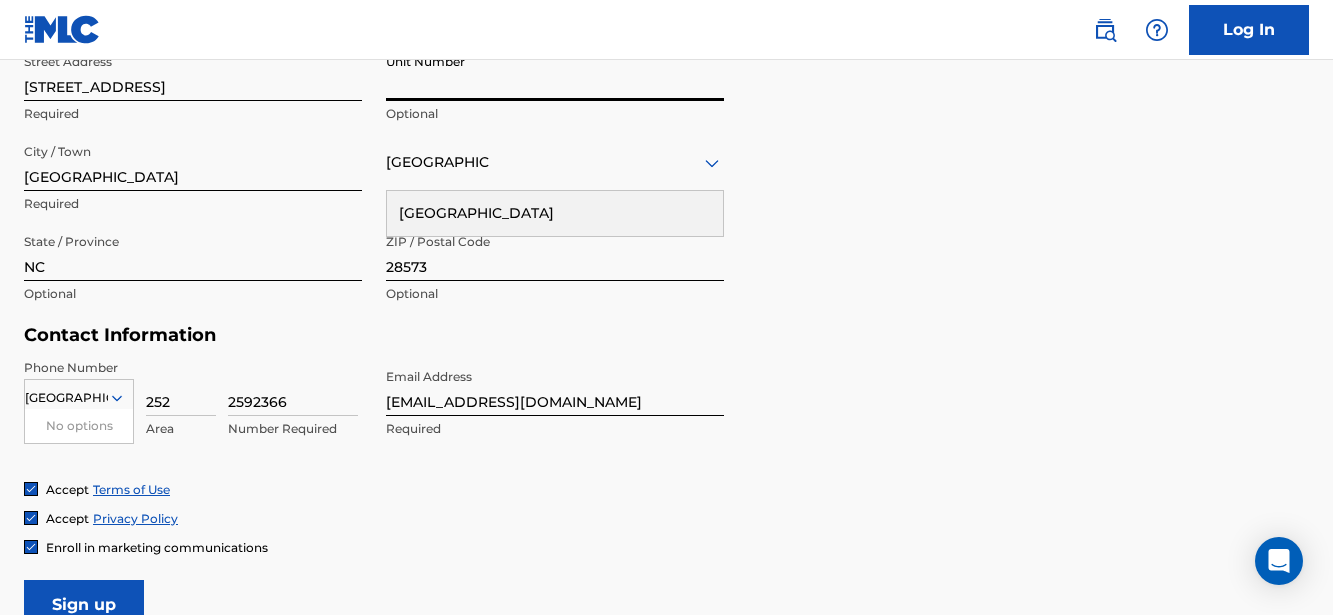 type 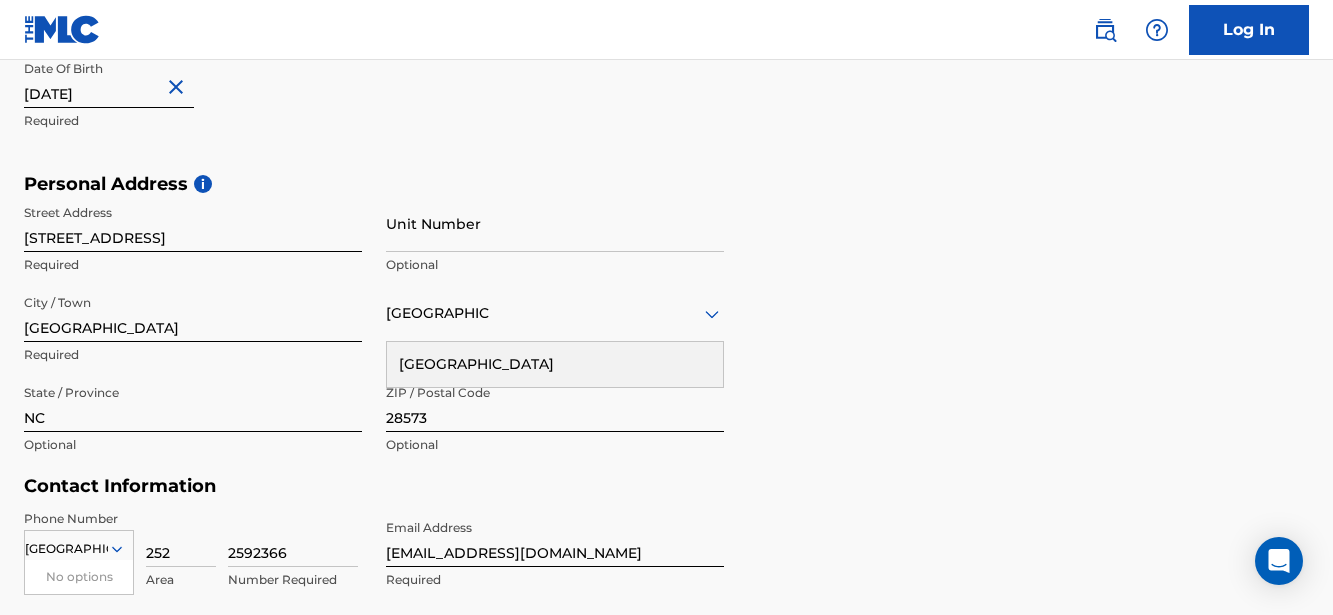 scroll, scrollTop: 591, scrollLeft: 0, axis: vertical 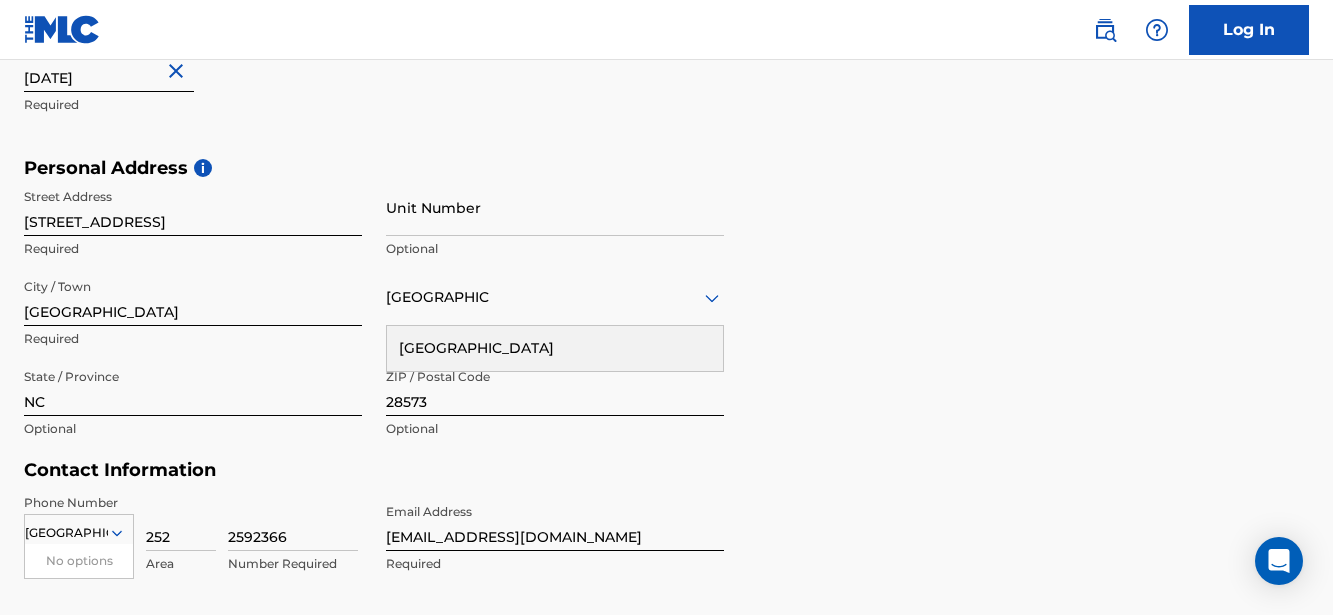 click on "[GEOGRAPHIC_DATA]" at bounding box center (555, 348) 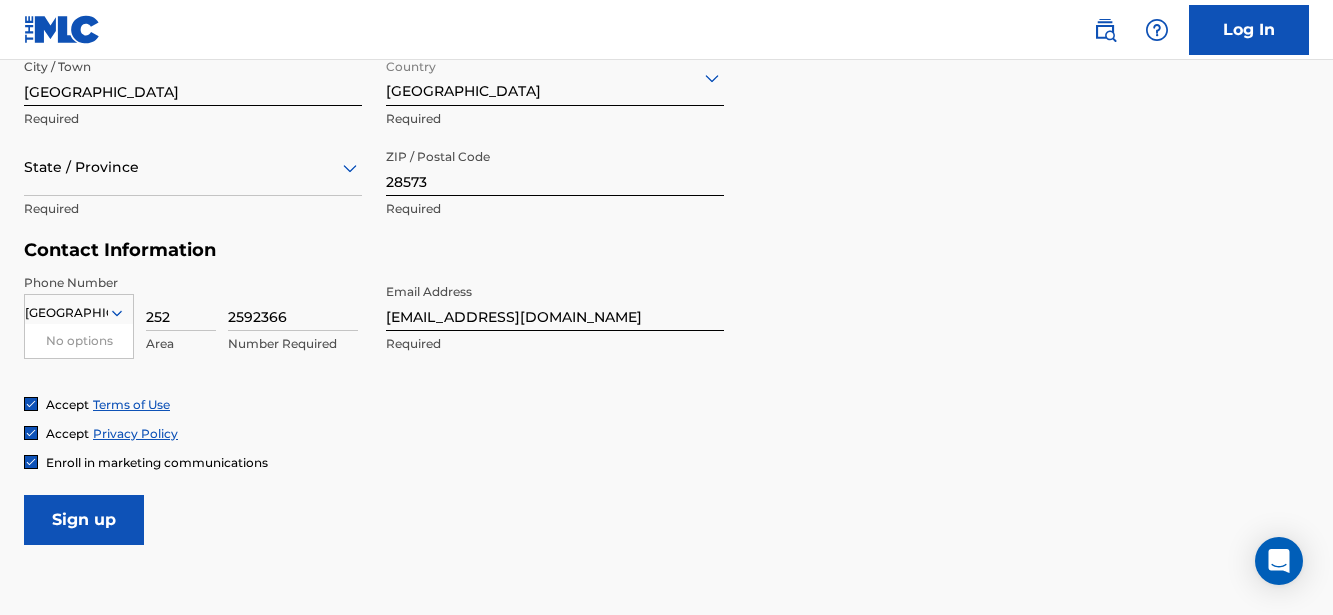 scroll, scrollTop: 828, scrollLeft: 0, axis: vertical 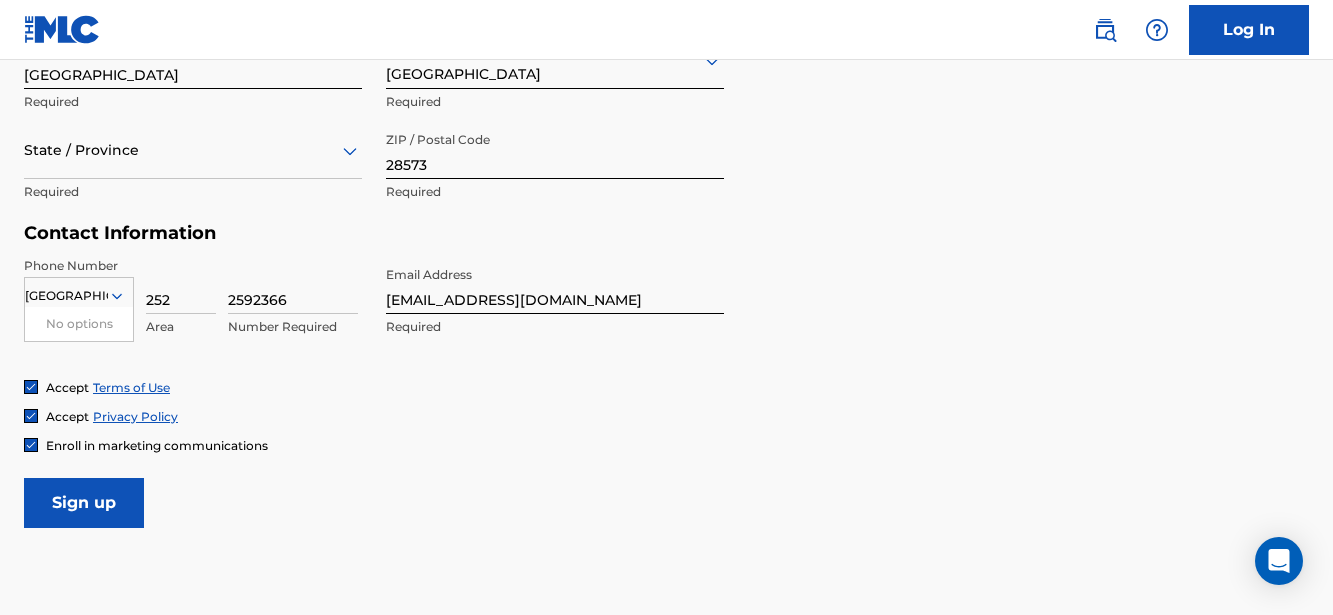 click on "Sign up" at bounding box center (84, 503) 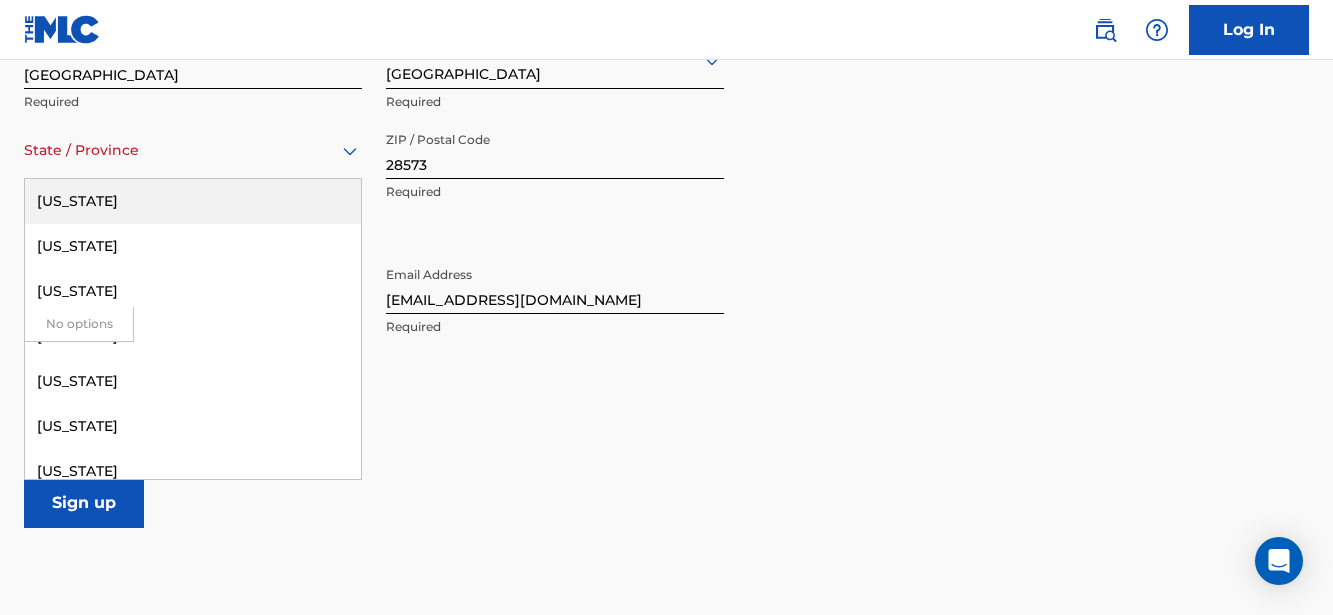 drag, startPoint x: 120, startPoint y: 167, endPoint x: 119, endPoint y: 157, distance: 10.049875 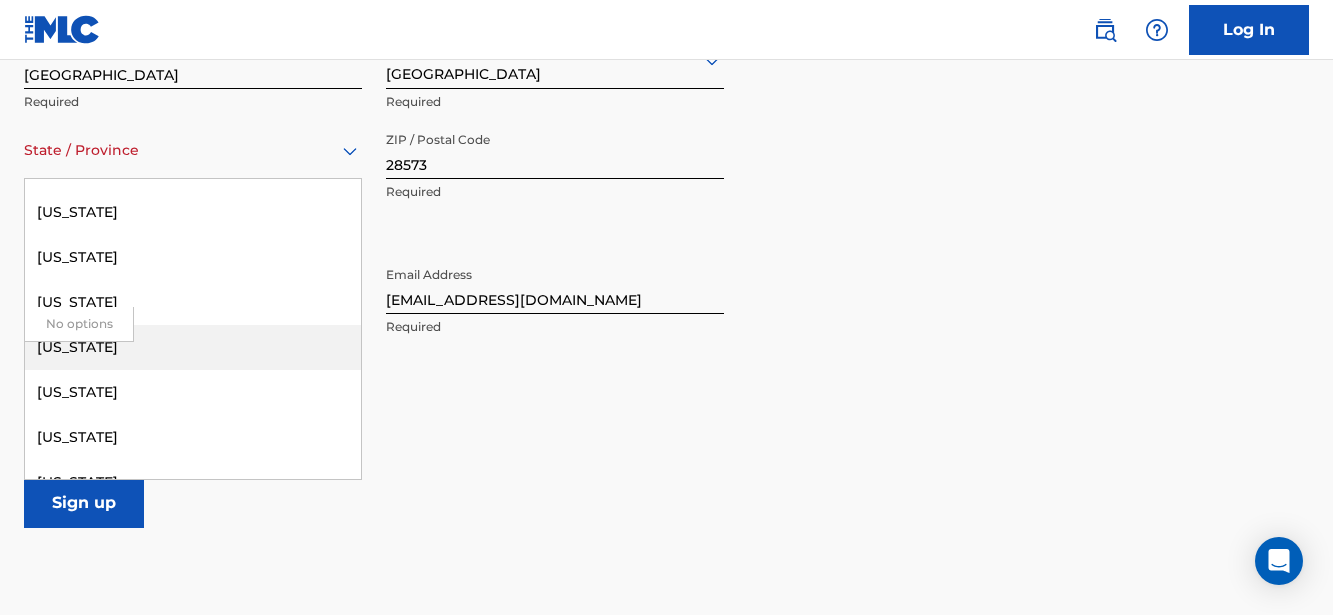 scroll, scrollTop: 1408, scrollLeft: 0, axis: vertical 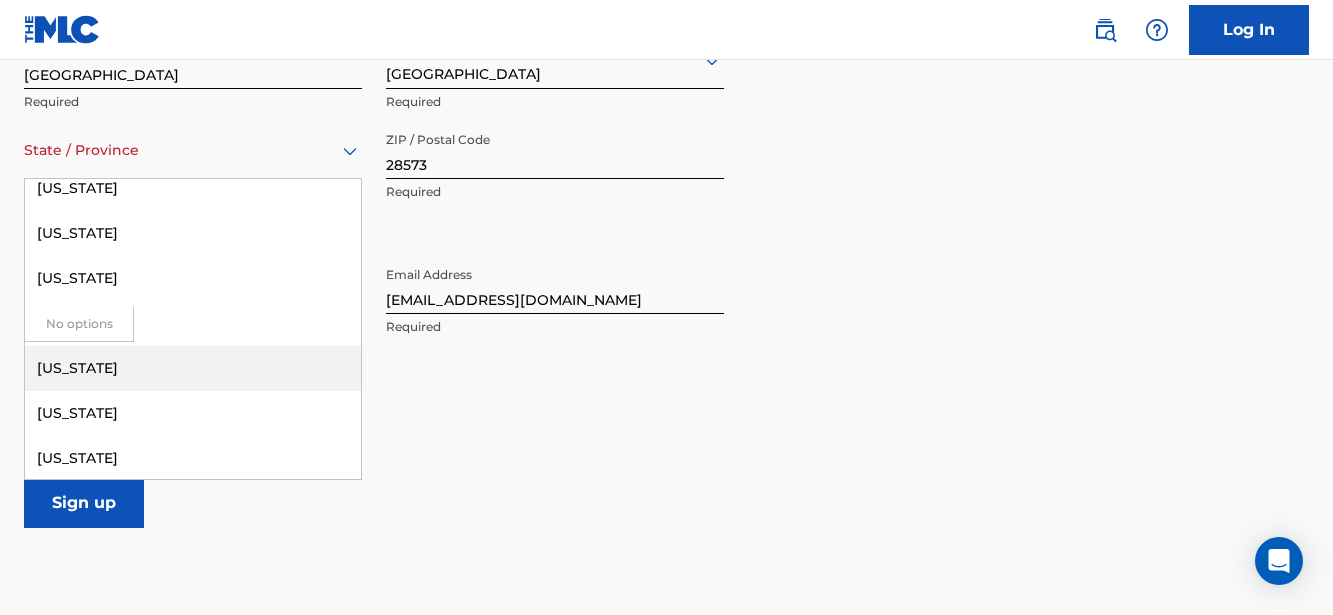 drag, startPoint x: 106, startPoint y: 358, endPoint x: 128, endPoint y: 403, distance: 50.08992 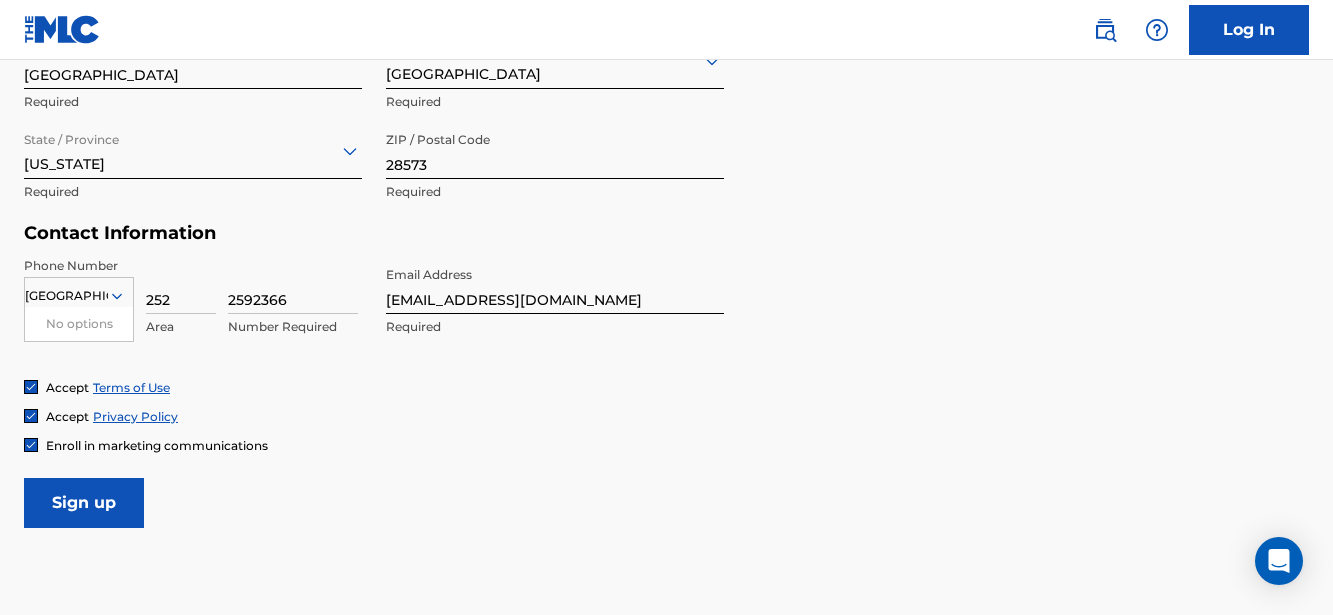 click on "Sign up" at bounding box center (84, 503) 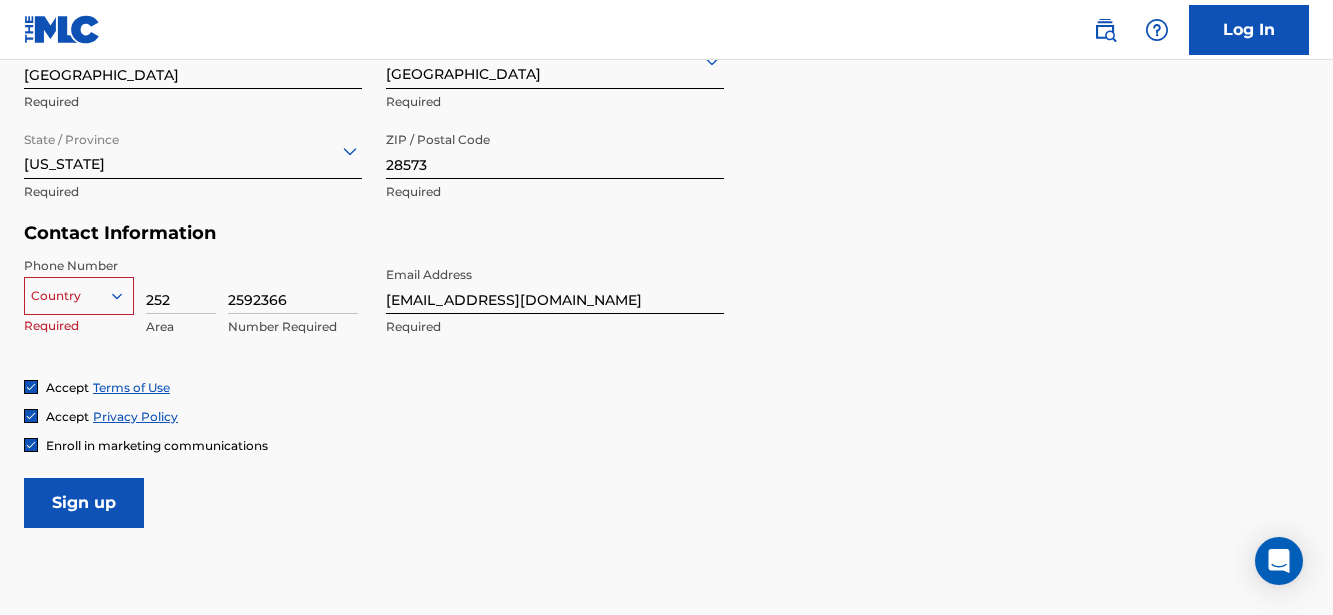 click on "Sign up" at bounding box center [84, 503] 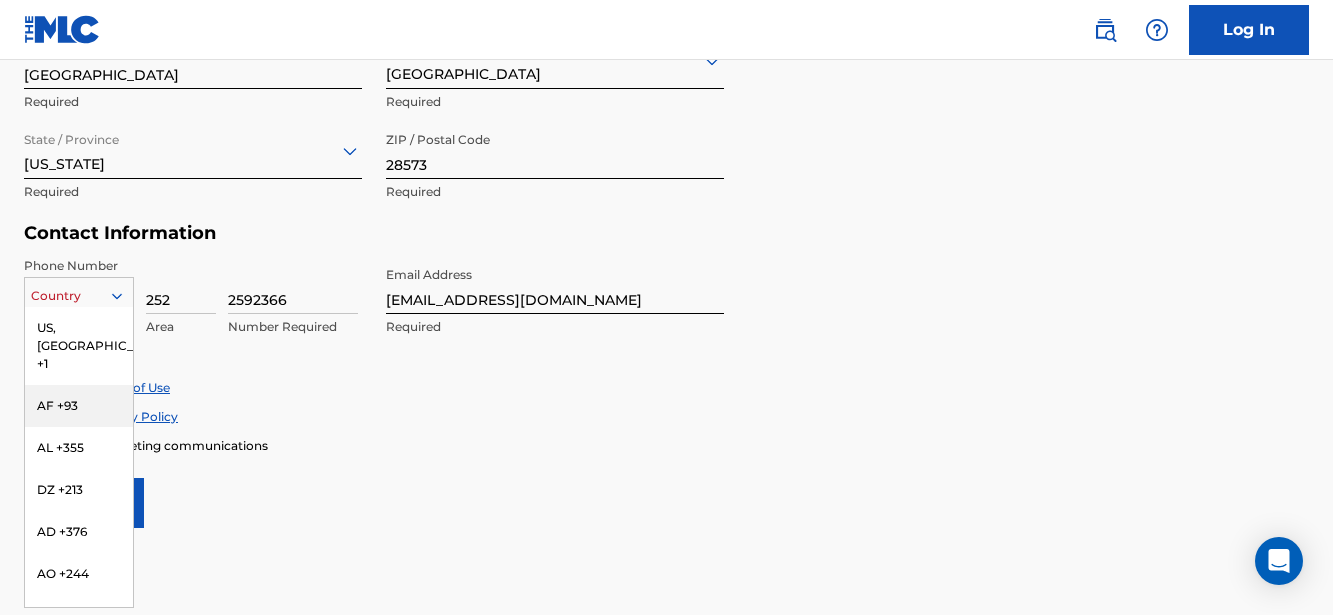 scroll, scrollTop: 12, scrollLeft: 0, axis: vertical 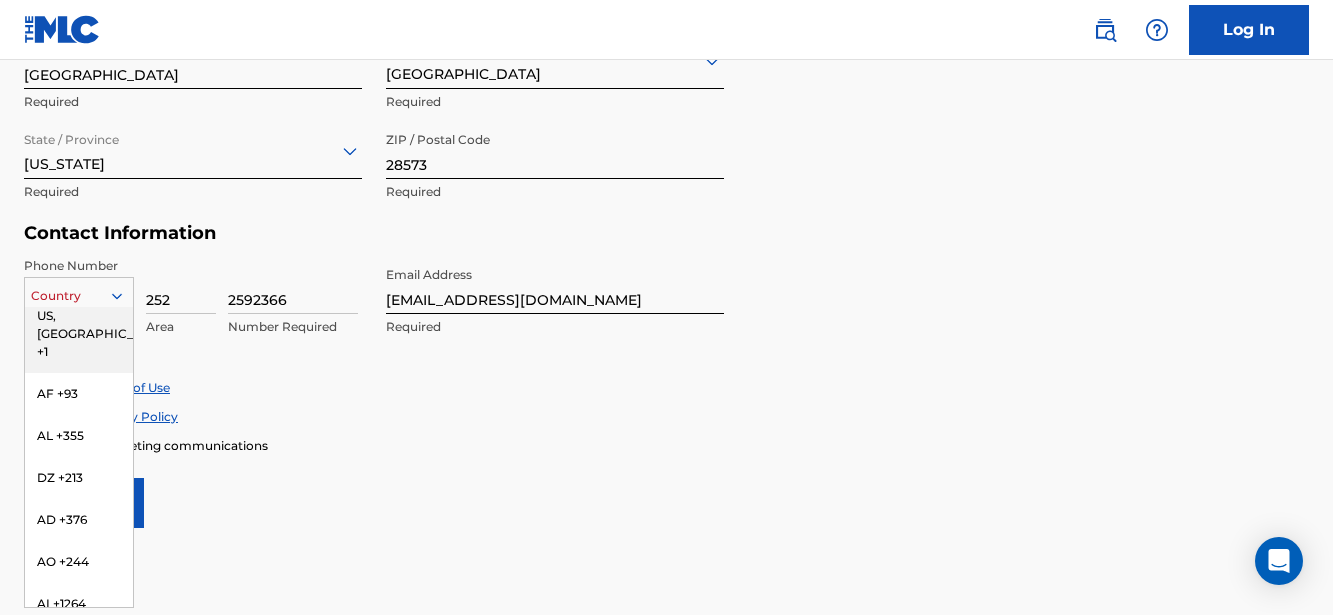click on "US, [GEOGRAPHIC_DATA] +1" at bounding box center [79, 334] 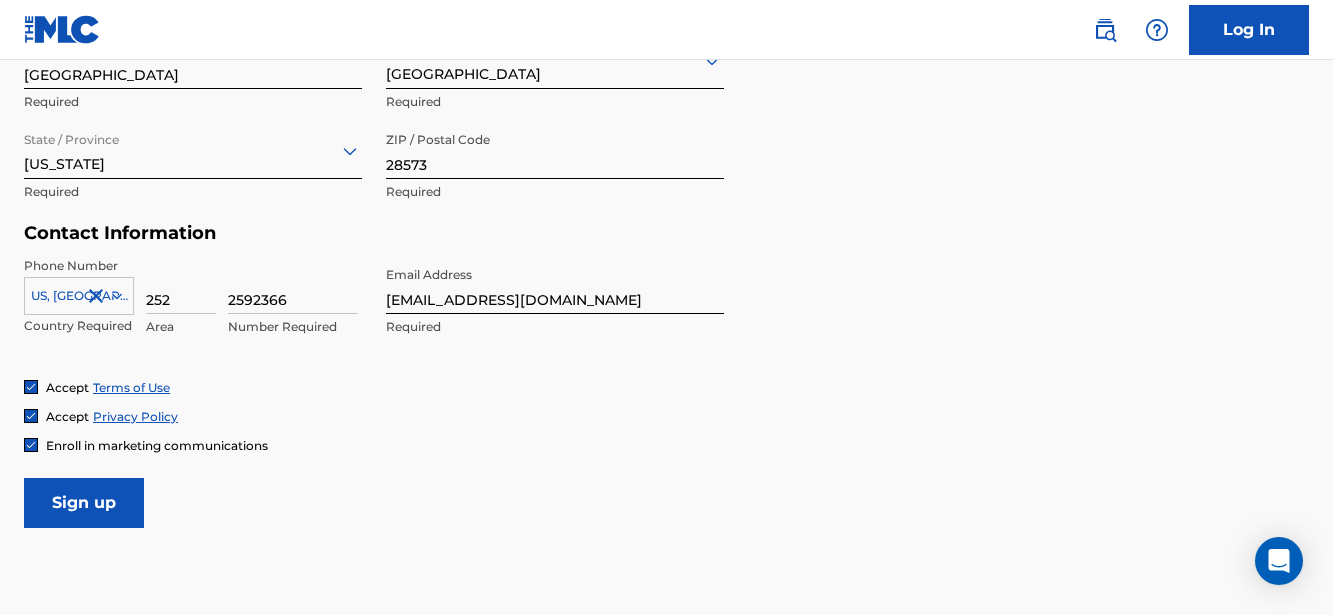 click on "Sign up" at bounding box center [84, 503] 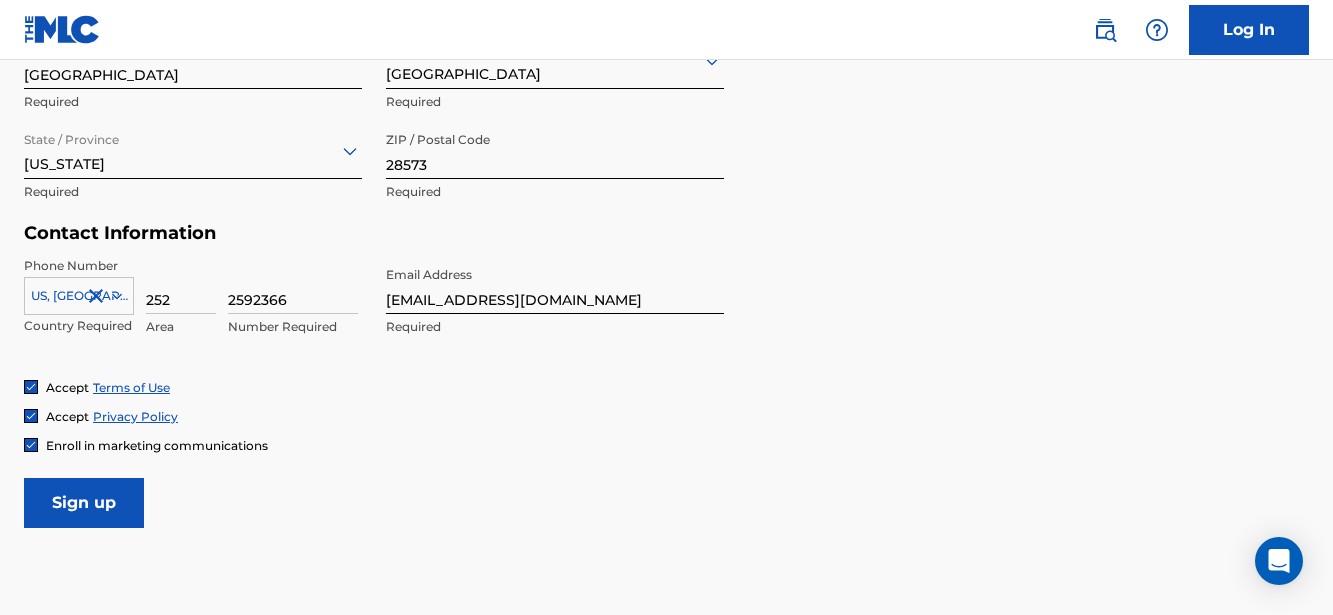 scroll, scrollTop: 0, scrollLeft: 0, axis: both 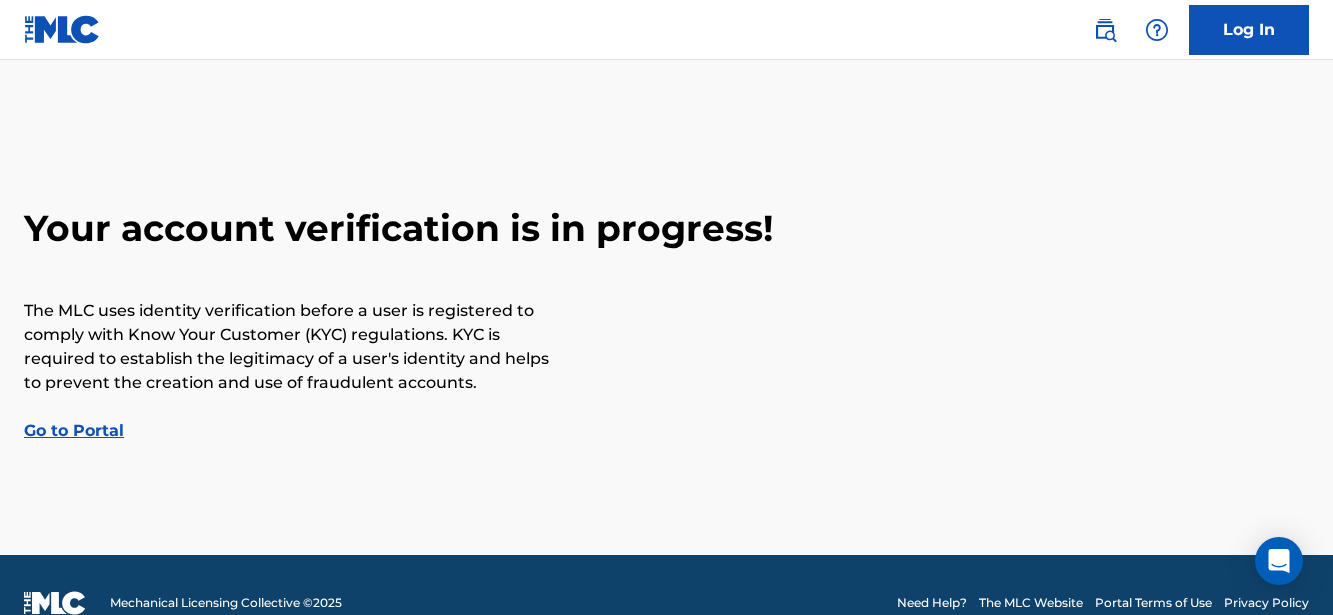 click on "Go to Portal" at bounding box center (74, 430) 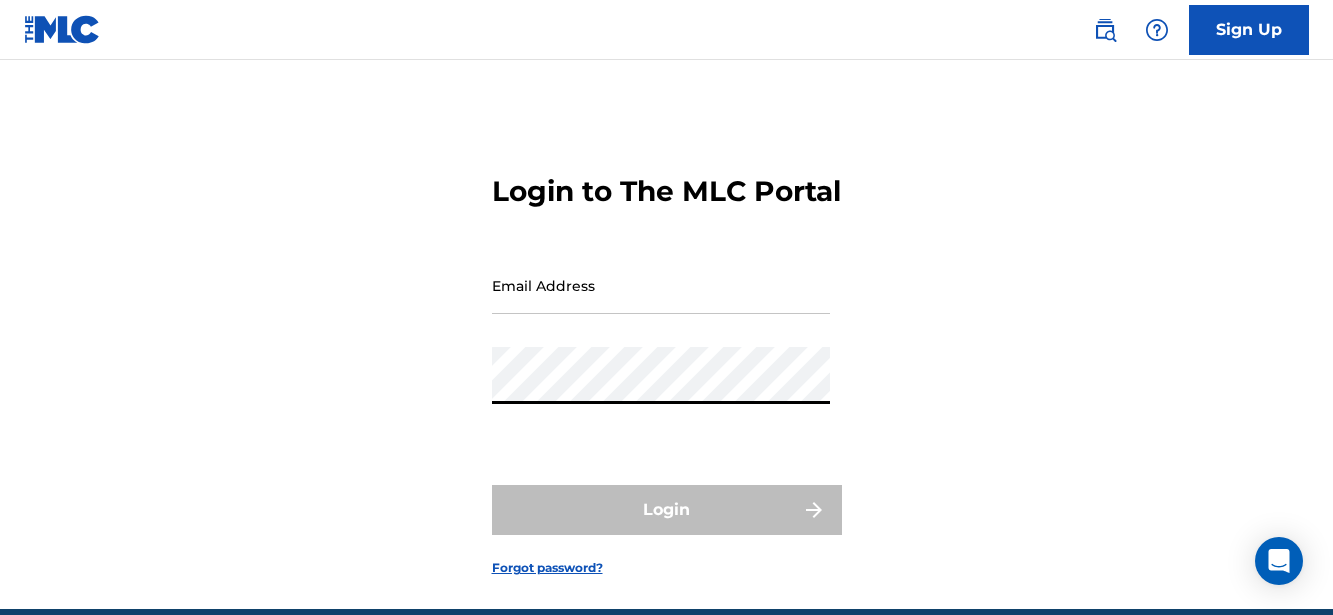 click on "Email Address" at bounding box center (661, 285) 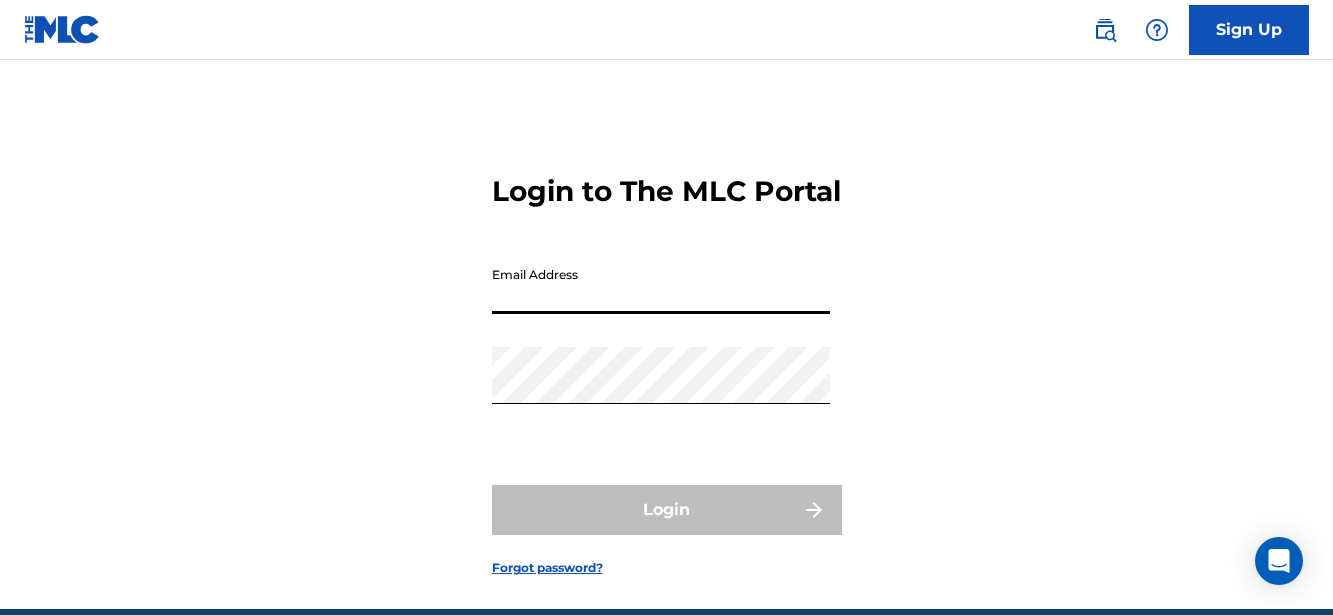 click on "Email Address" at bounding box center (661, 285) 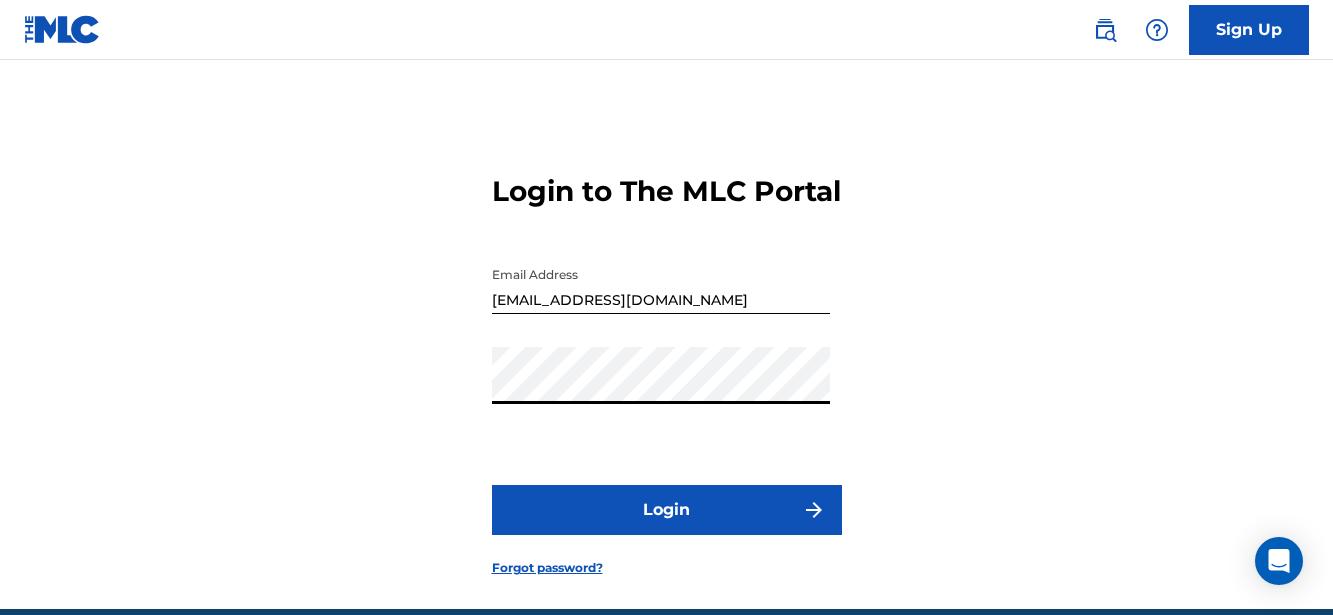 click on "Login to The MLC Portal Email Address [EMAIL_ADDRESS][DOMAIN_NAME] Password Login Forgot password?" at bounding box center (667, 359) 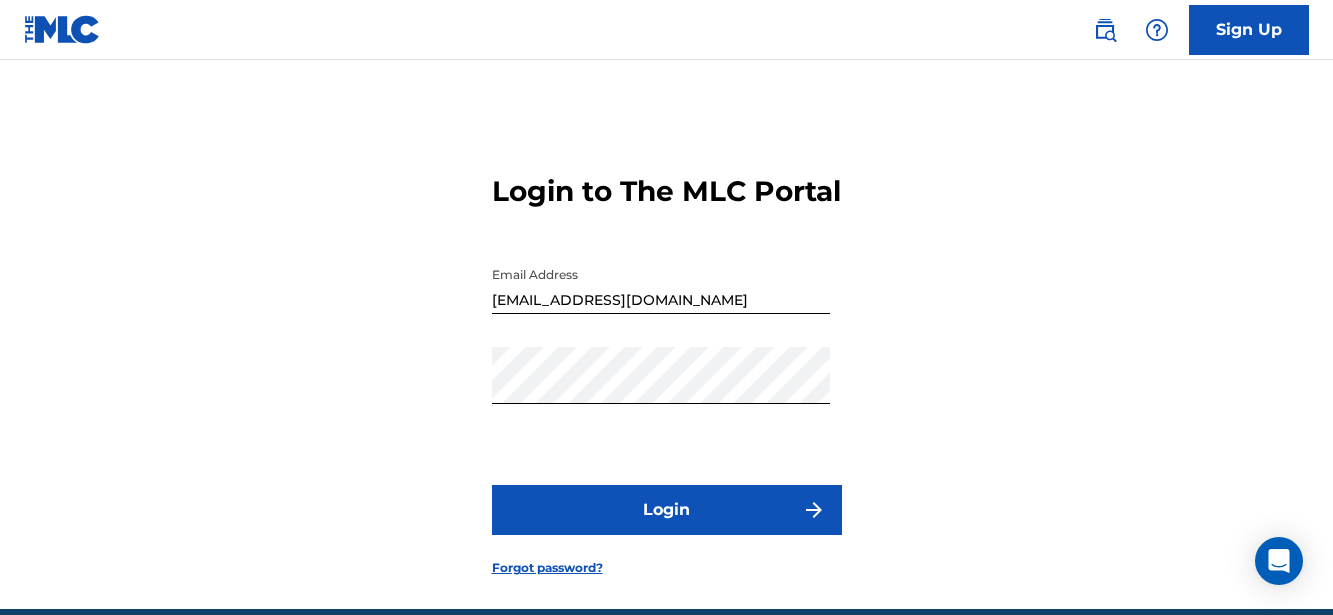 click on "Login" at bounding box center (667, 510) 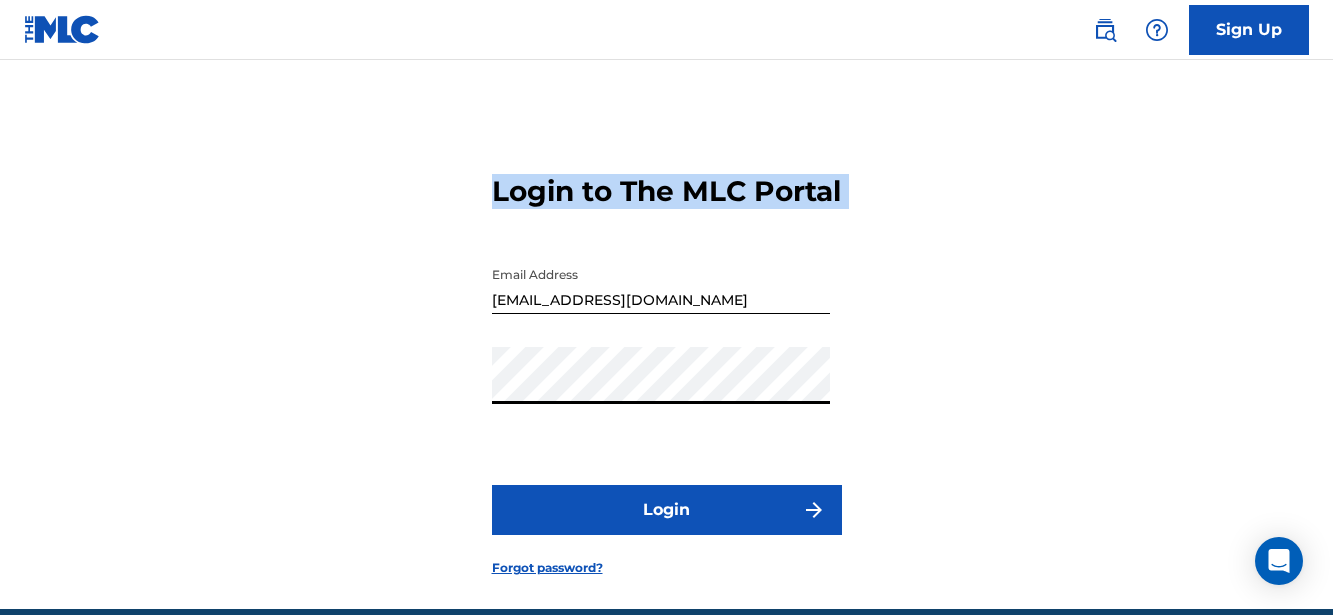 click on "Login to The MLC Portal Email Address [EMAIL_ADDRESS][DOMAIN_NAME] Password Login Forgot password?" at bounding box center [667, 359] 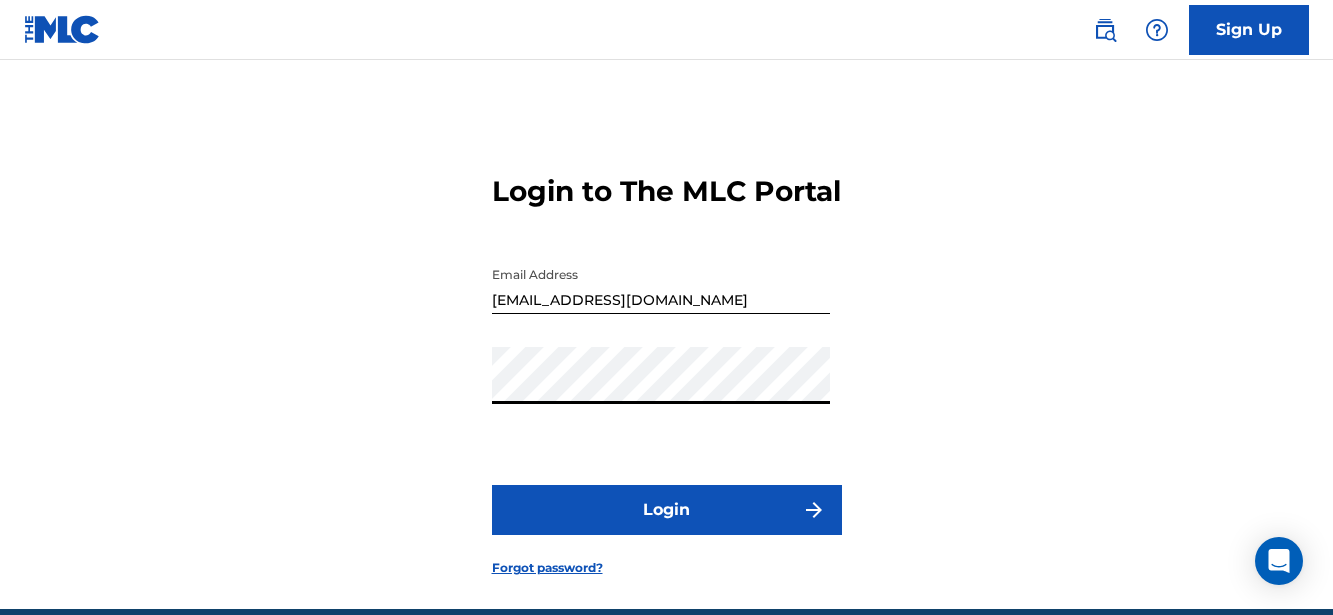 click on "Password" at bounding box center (661, 392) 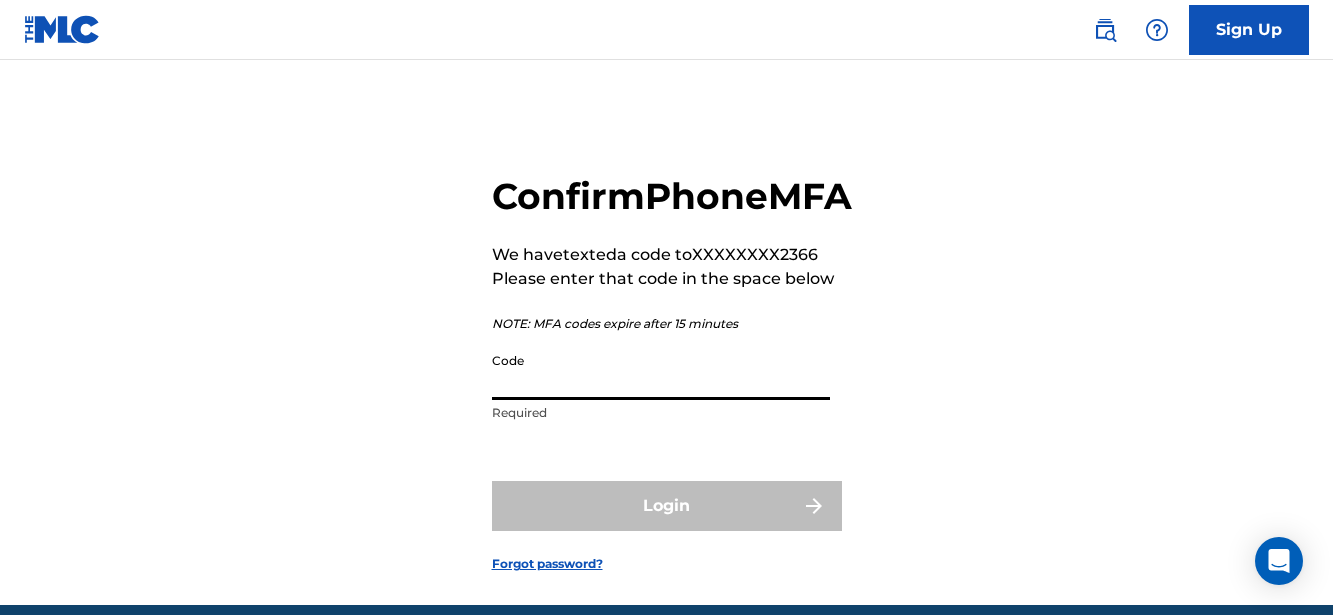 click on "Code" at bounding box center [661, 371] 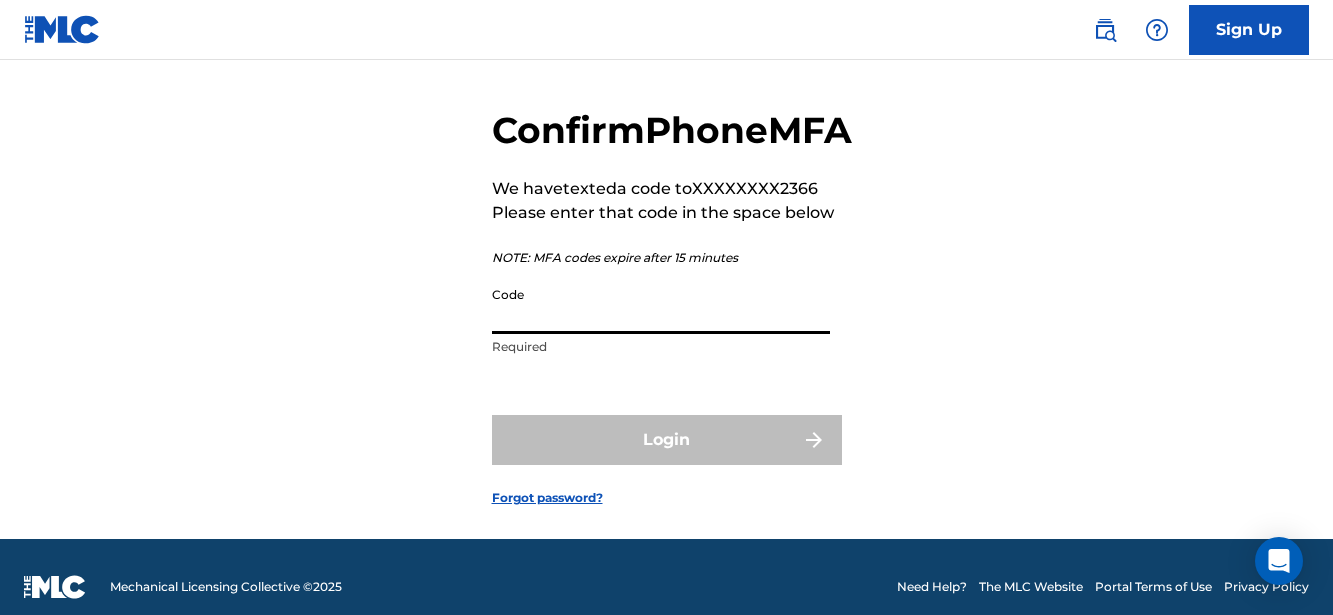 scroll, scrollTop: 68, scrollLeft: 0, axis: vertical 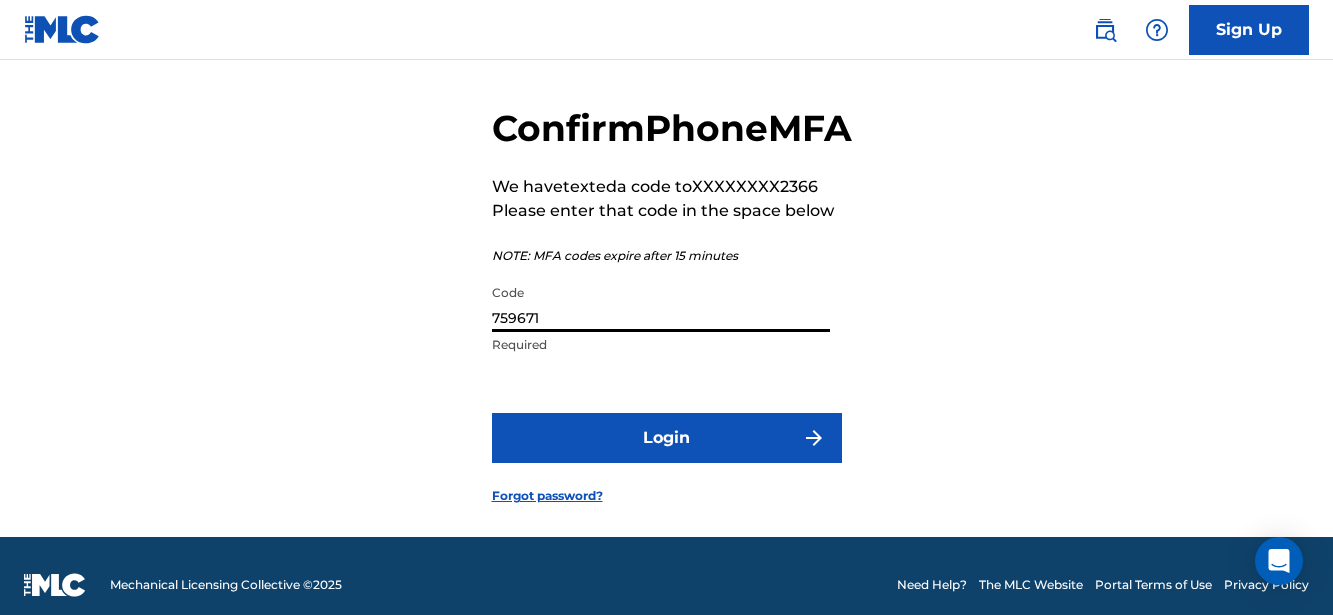 type on "759671" 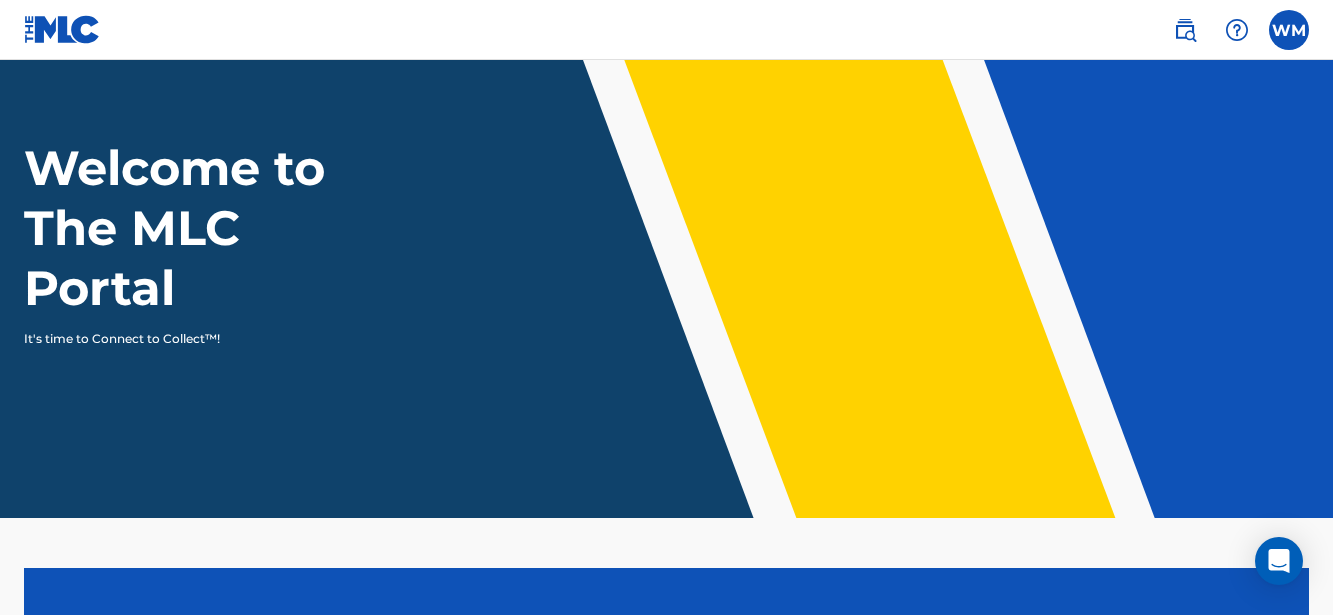 scroll, scrollTop: 0, scrollLeft: 0, axis: both 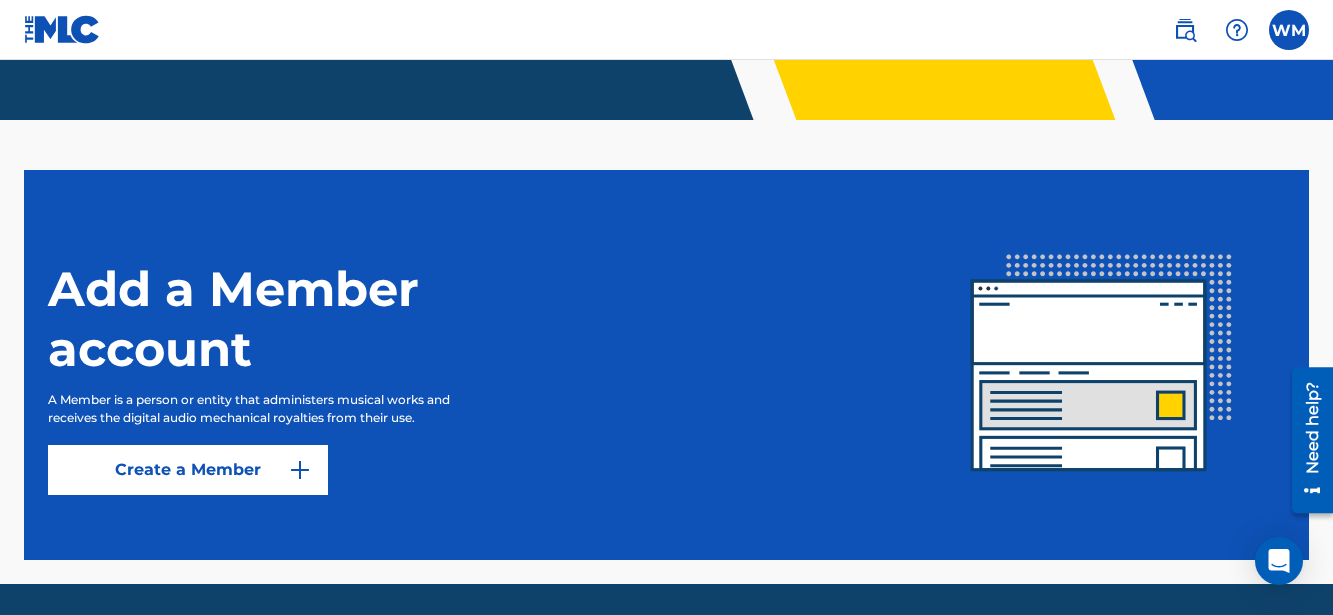 click on "Create a Member" at bounding box center (188, 470) 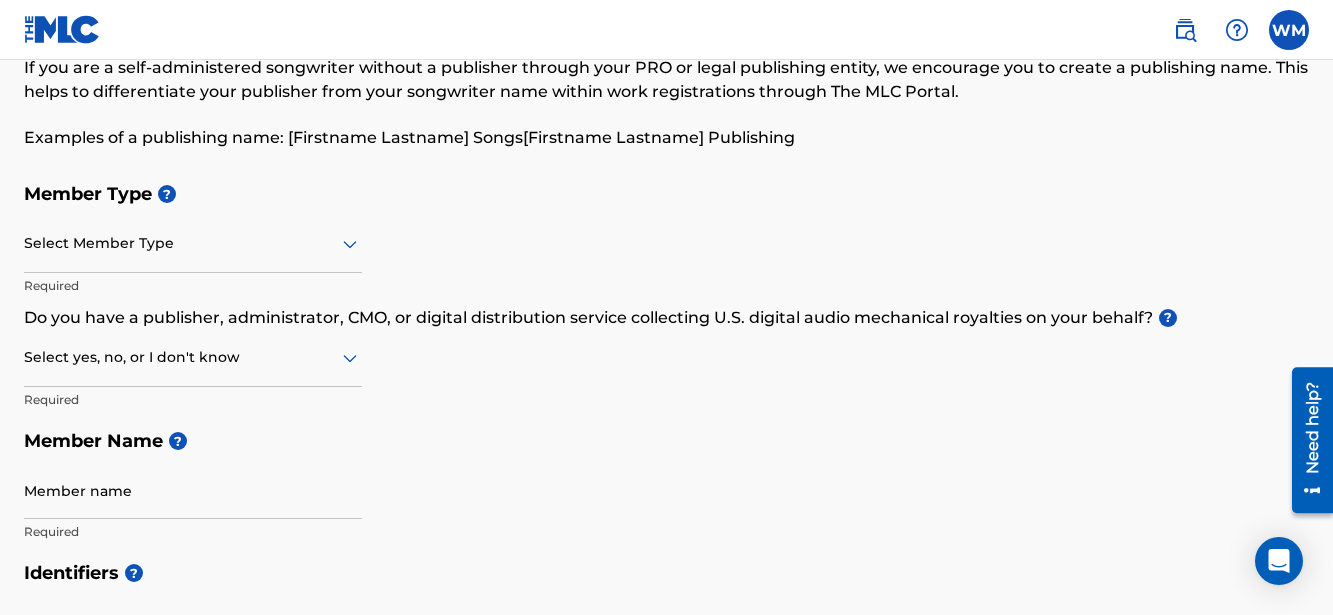 scroll, scrollTop: 120, scrollLeft: 0, axis: vertical 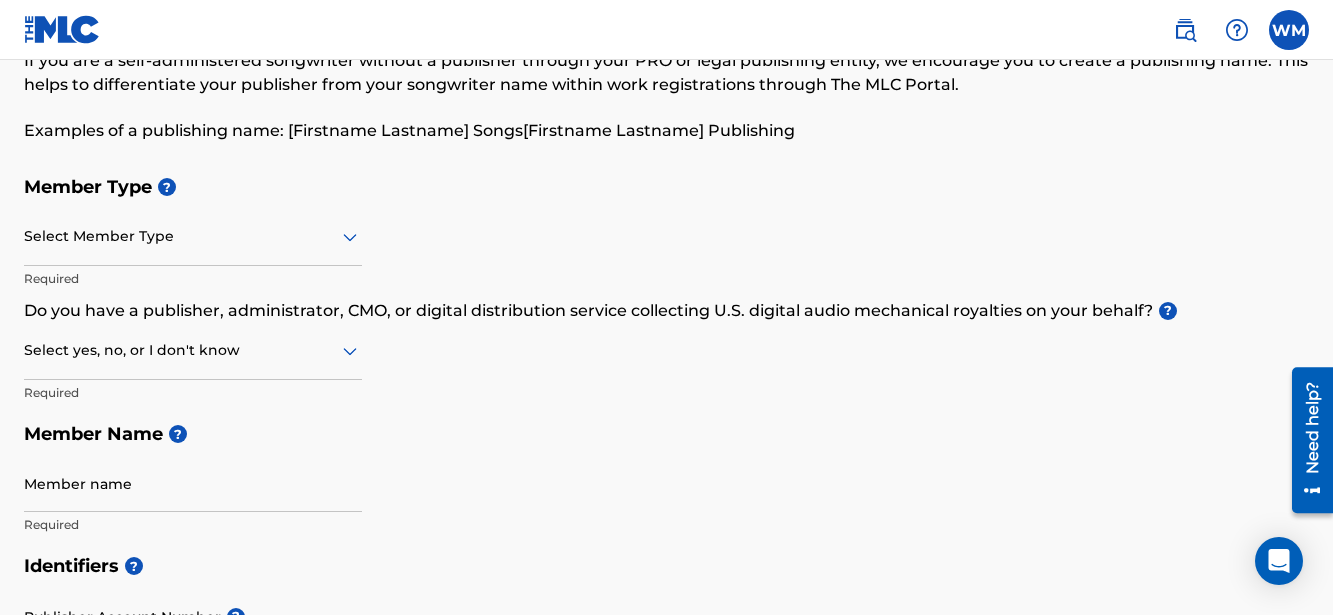 click on "Select Member Type" at bounding box center [193, 237] 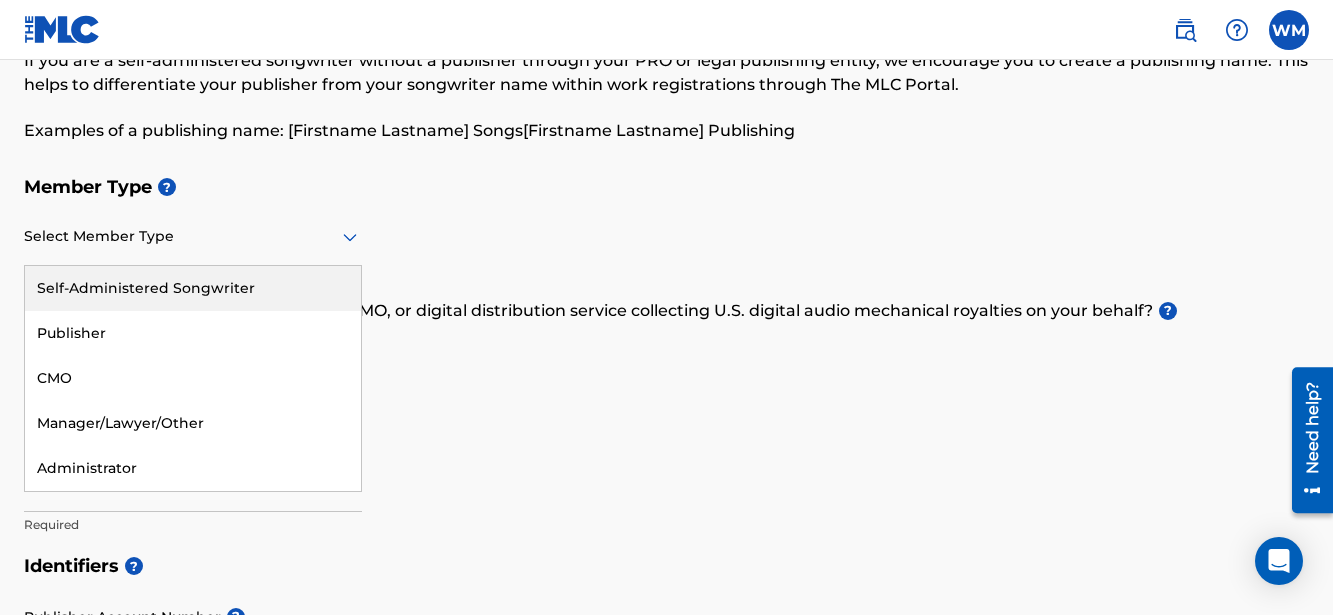 click on "Self-Administered Songwriter" at bounding box center [193, 288] 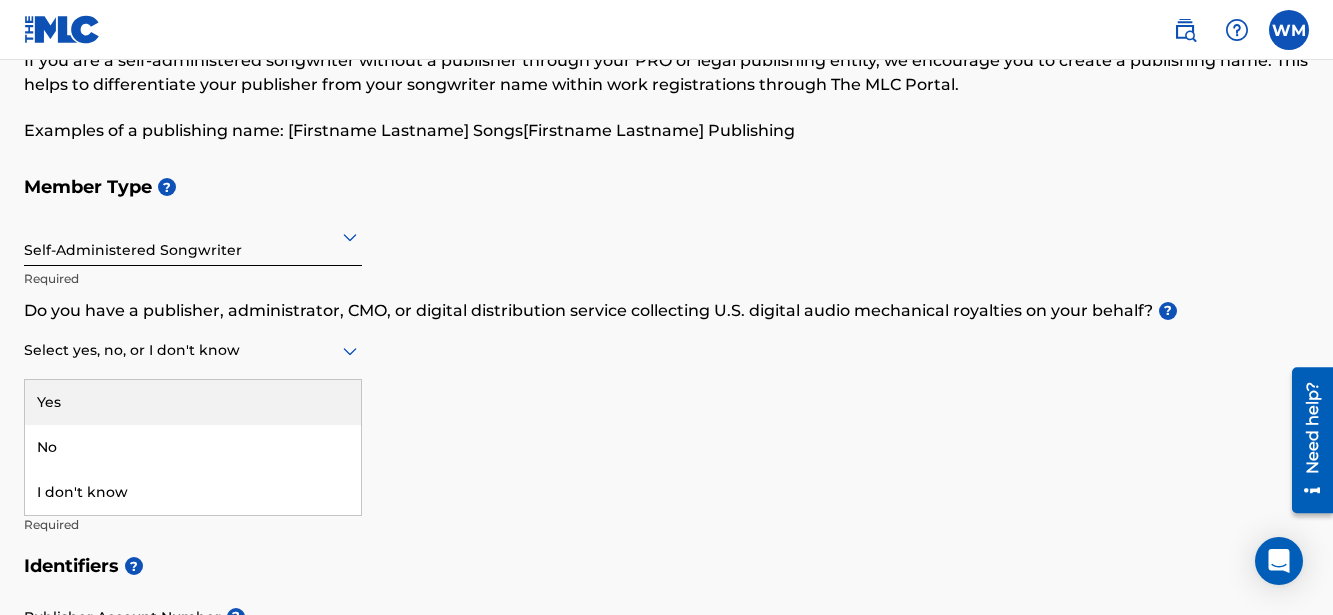 click at bounding box center [193, 350] 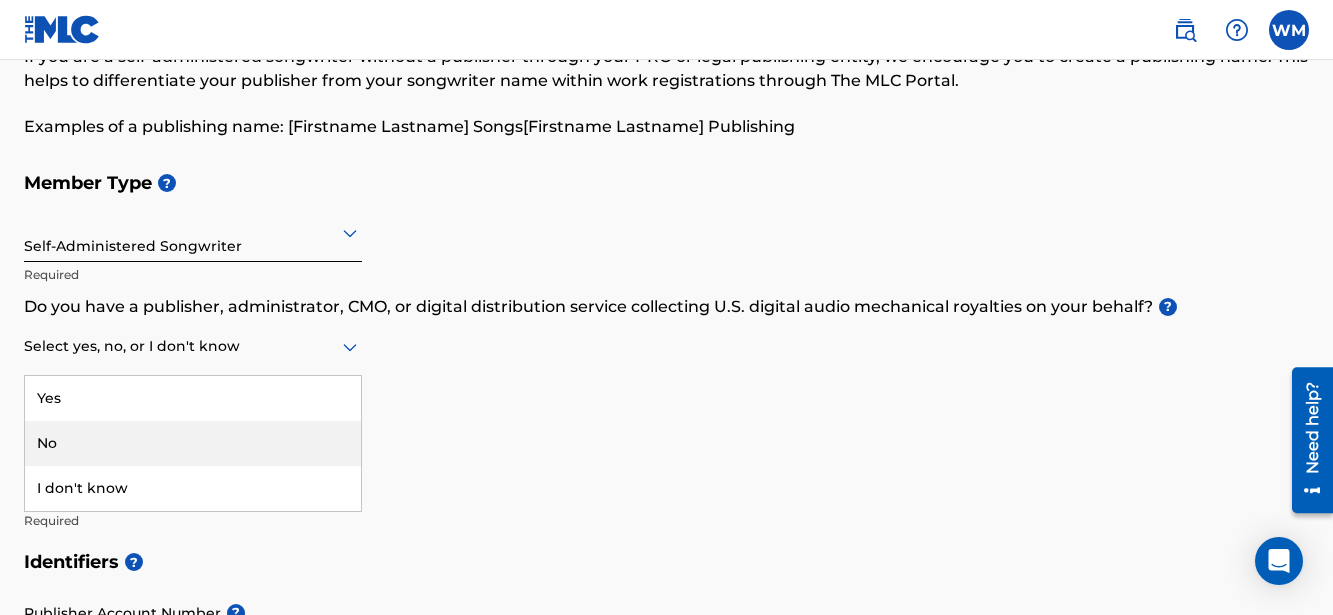 scroll, scrollTop: 128, scrollLeft: 0, axis: vertical 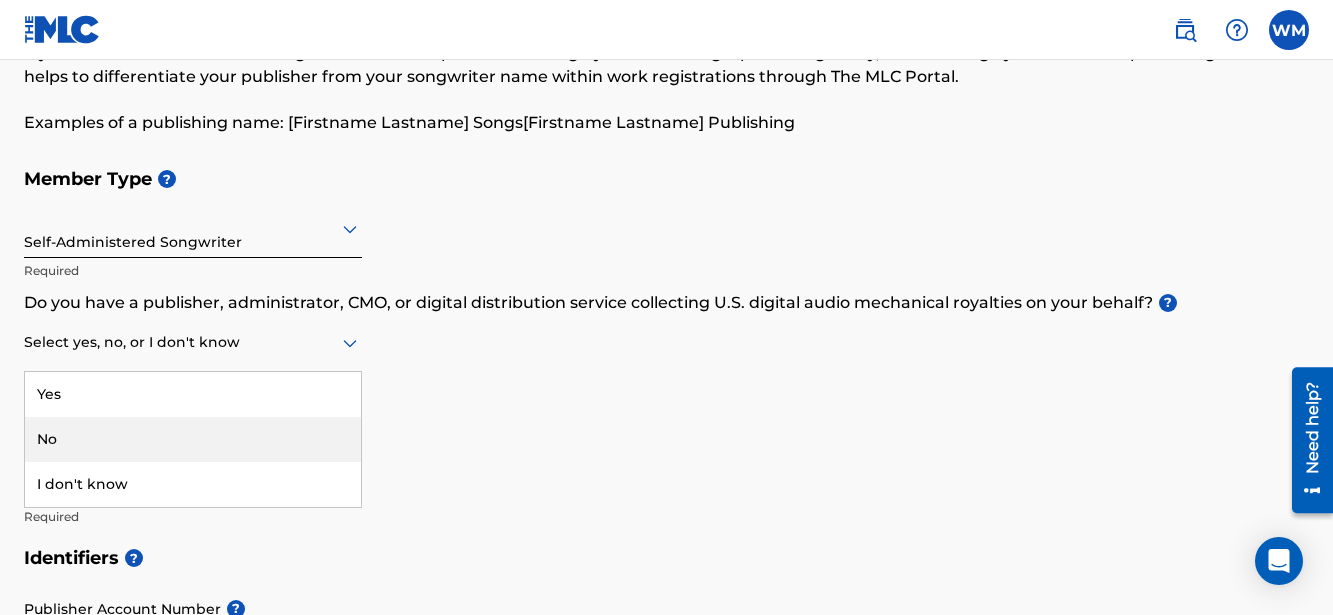 click on "No" at bounding box center [193, 439] 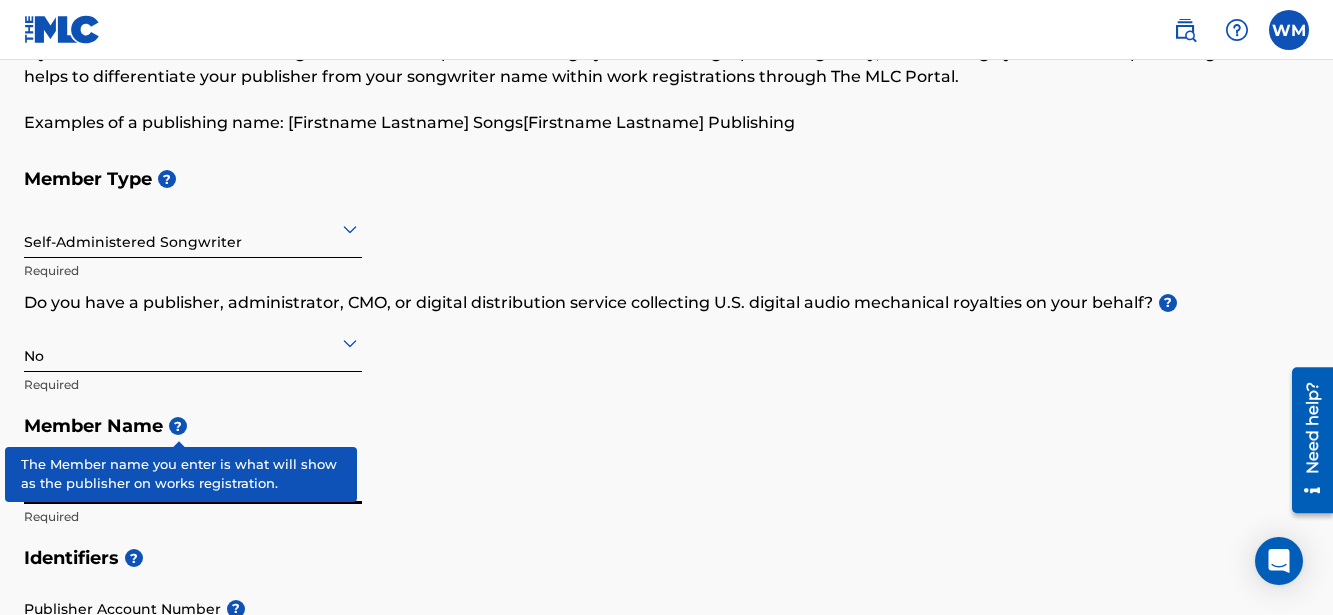click on "?" at bounding box center (178, 426) 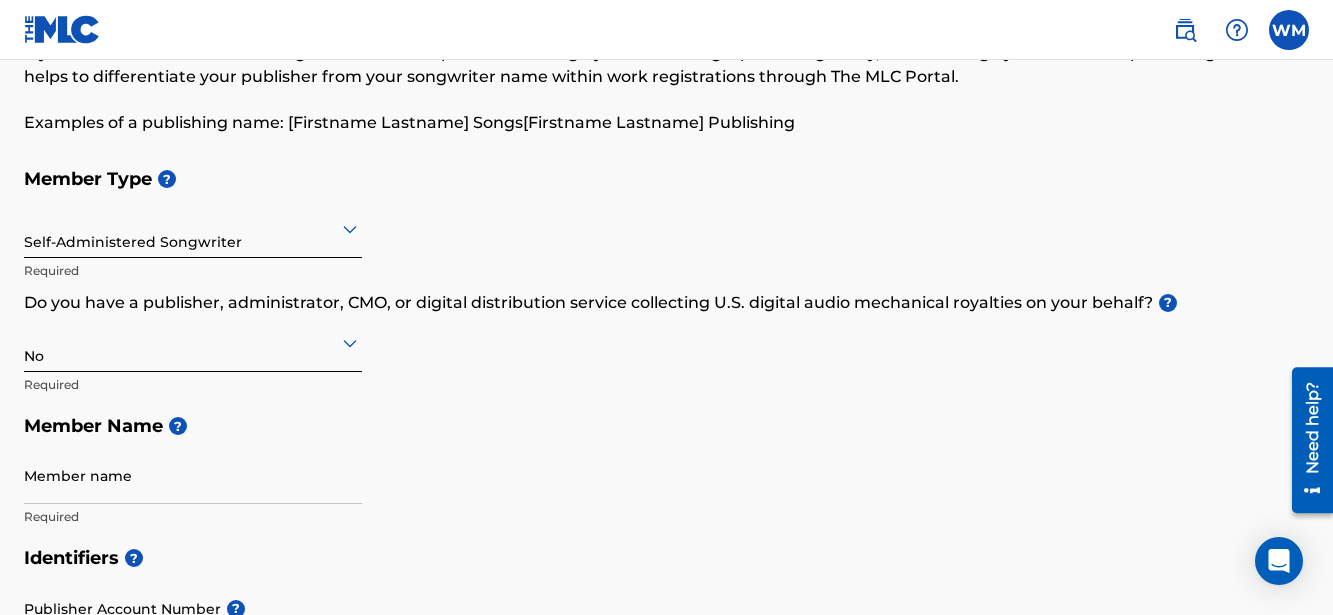 click on "Member name" at bounding box center (193, 475) 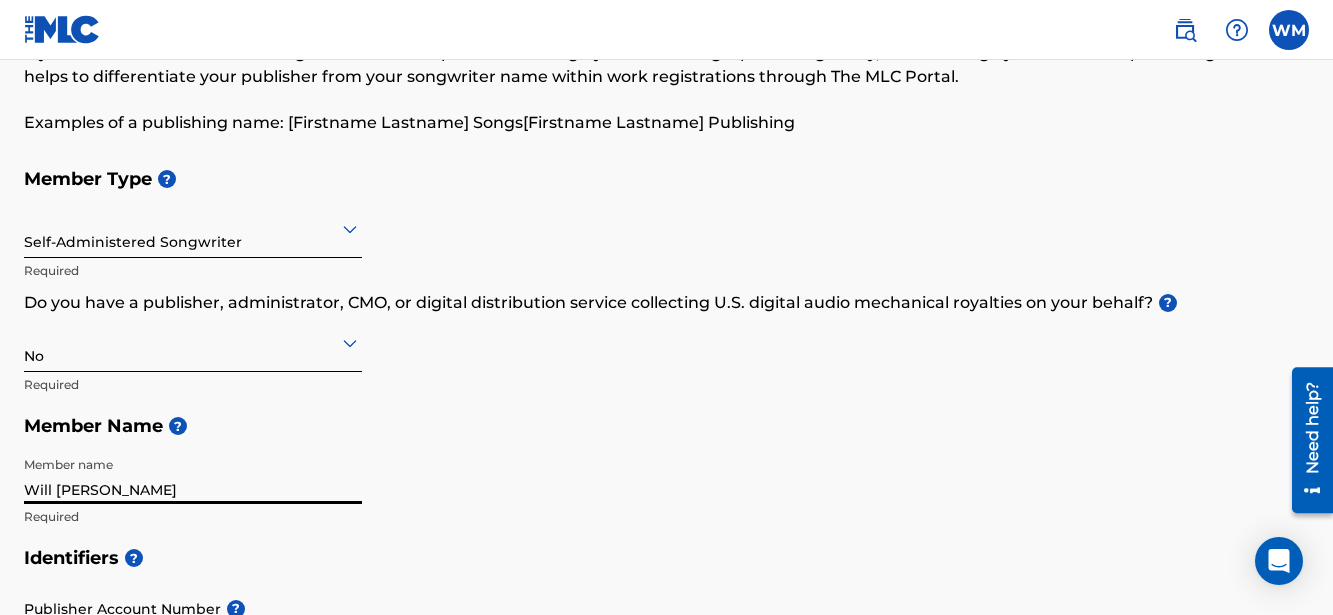 type on "Will [PERSON_NAME]" 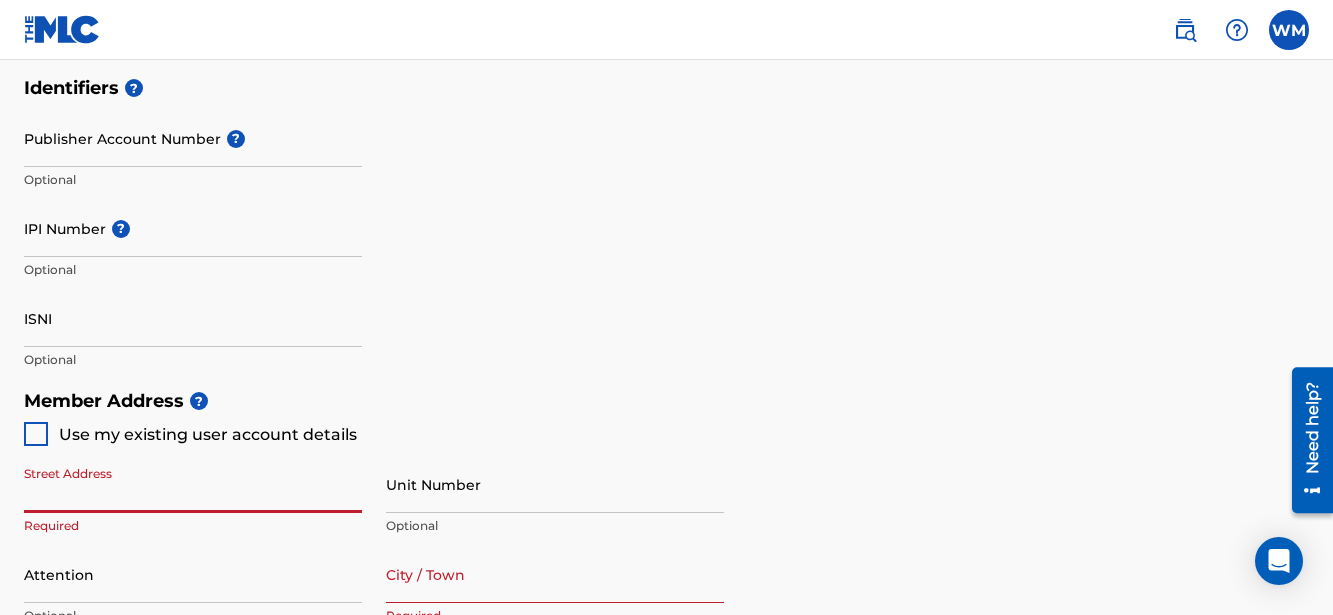 scroll, scrollTop: 584, scrollLeft: 0, axis: vertical 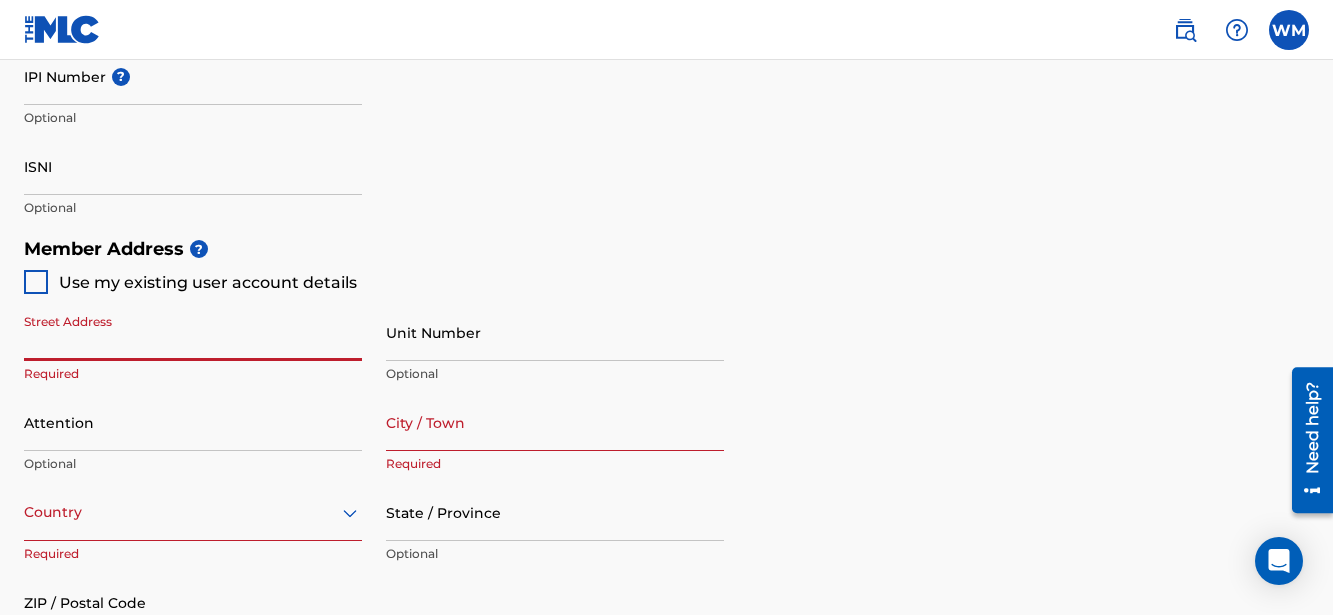 drag, startPoint x: 247, startPoint y: 343, endPoint x: 228, endPoint y: 299, distance: 47.92703 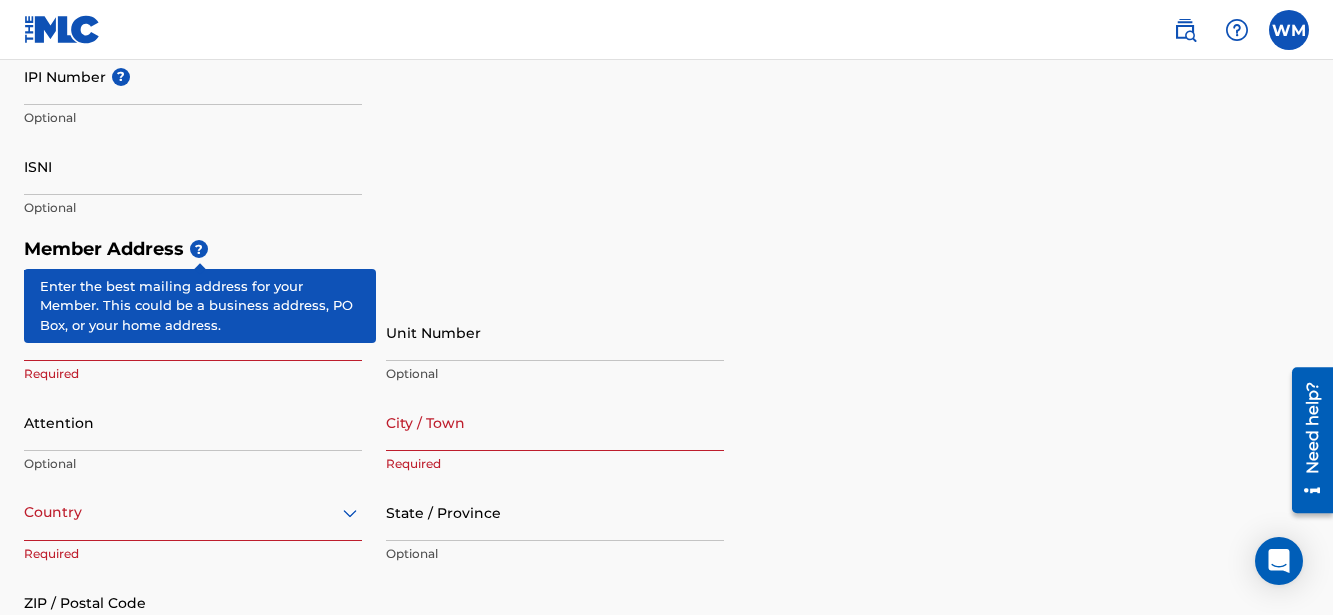 click on "?" at bounding box center [199, 249] 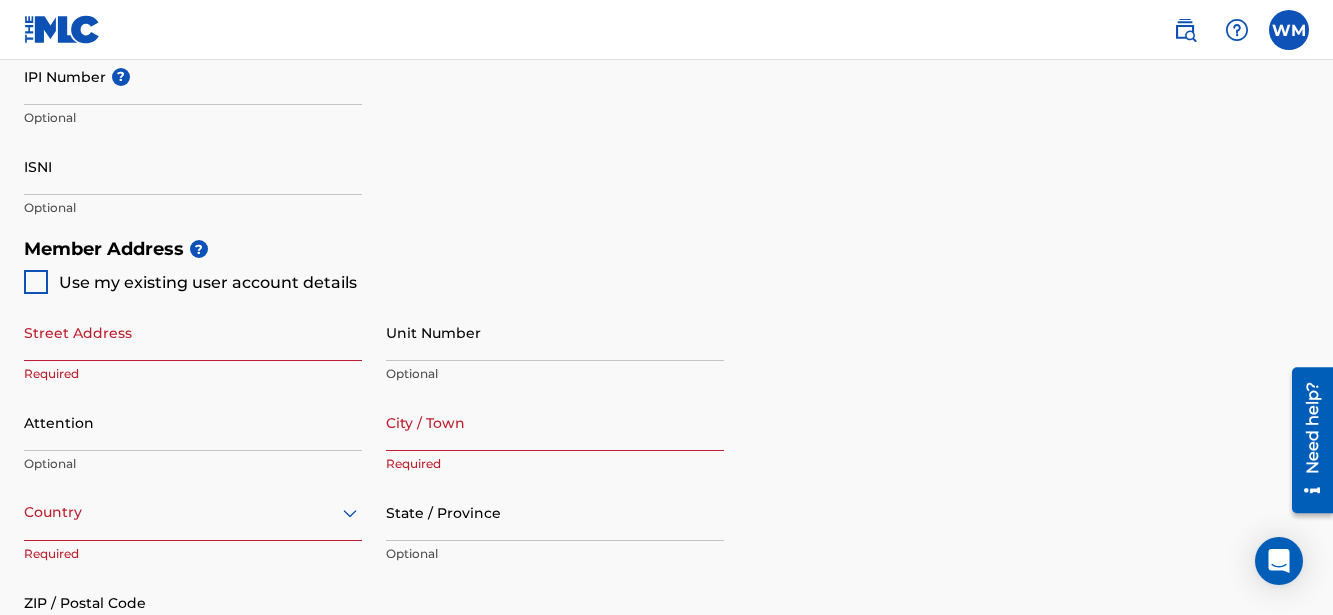 click on "Identifiers ? Publisher Account Number ? Optional IPI Number ? Optional ISNI Optional" at bounding box center [666, 71] 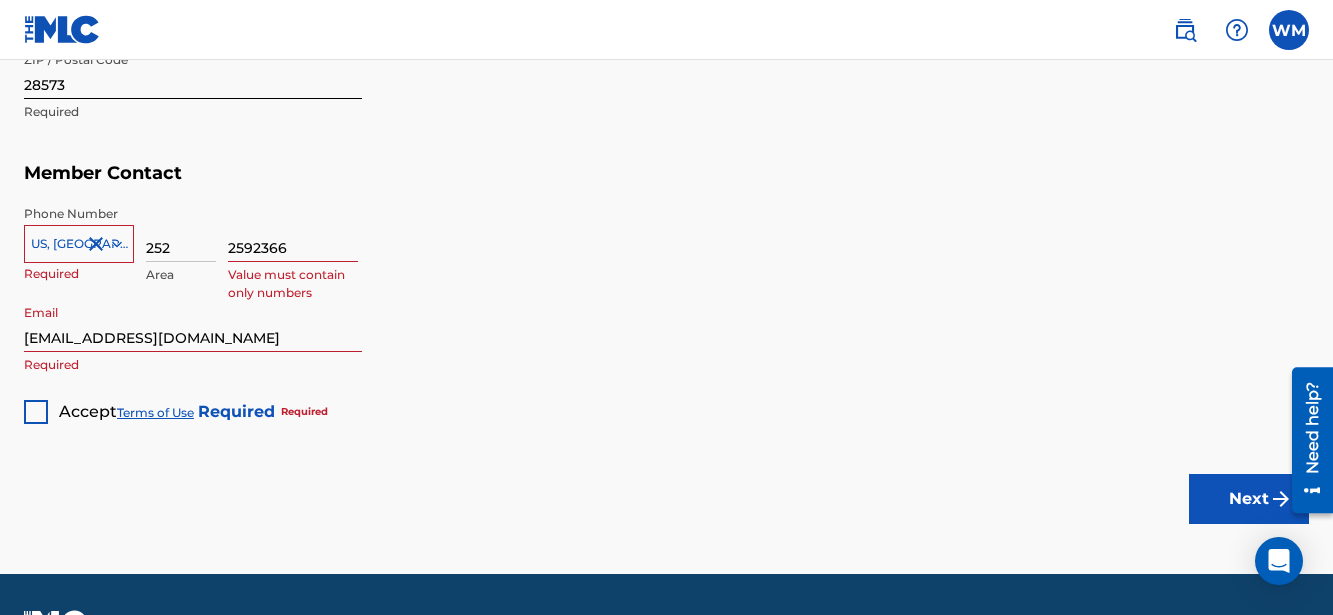 scroll, scrollTop: 1285, scrollLeft: 0, axis: vertical 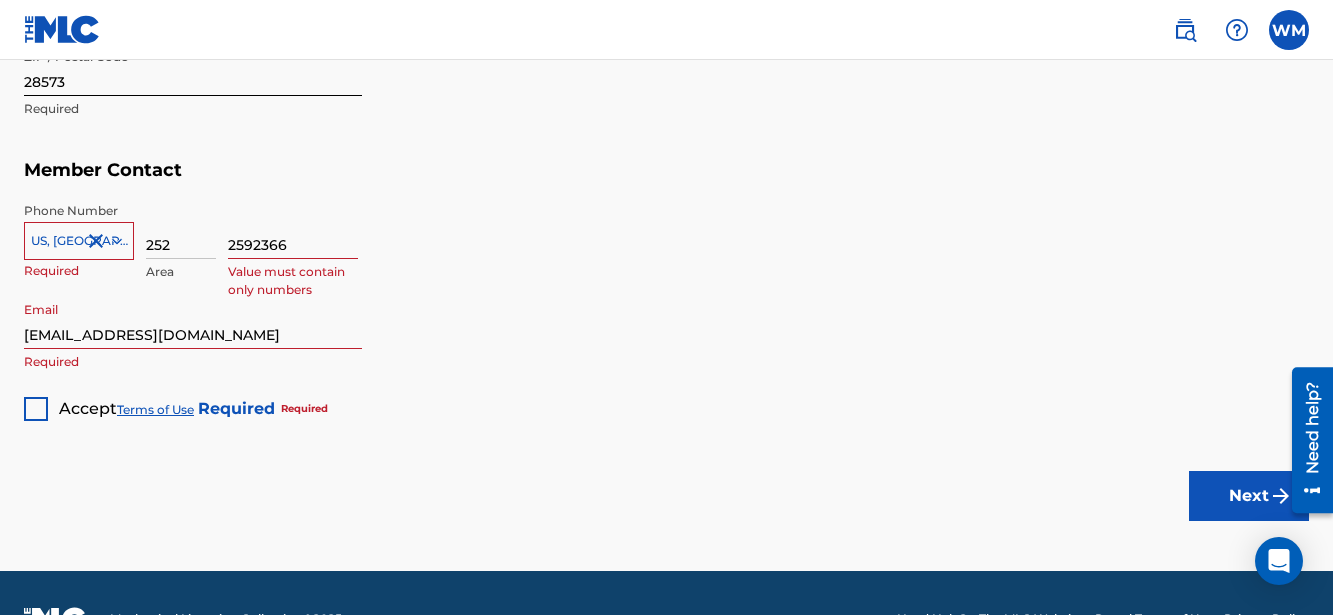 click at bounding box center (36, 409) 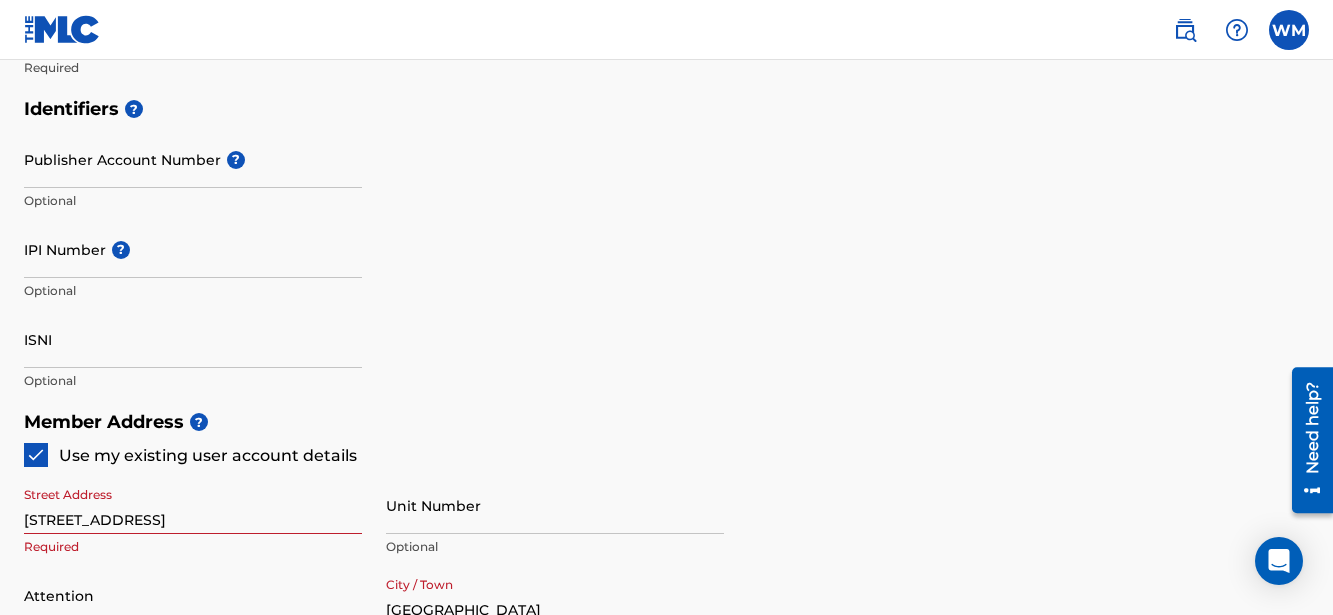 scroll, scrollTop: 578, scrollLeft: 0, axis: vertical 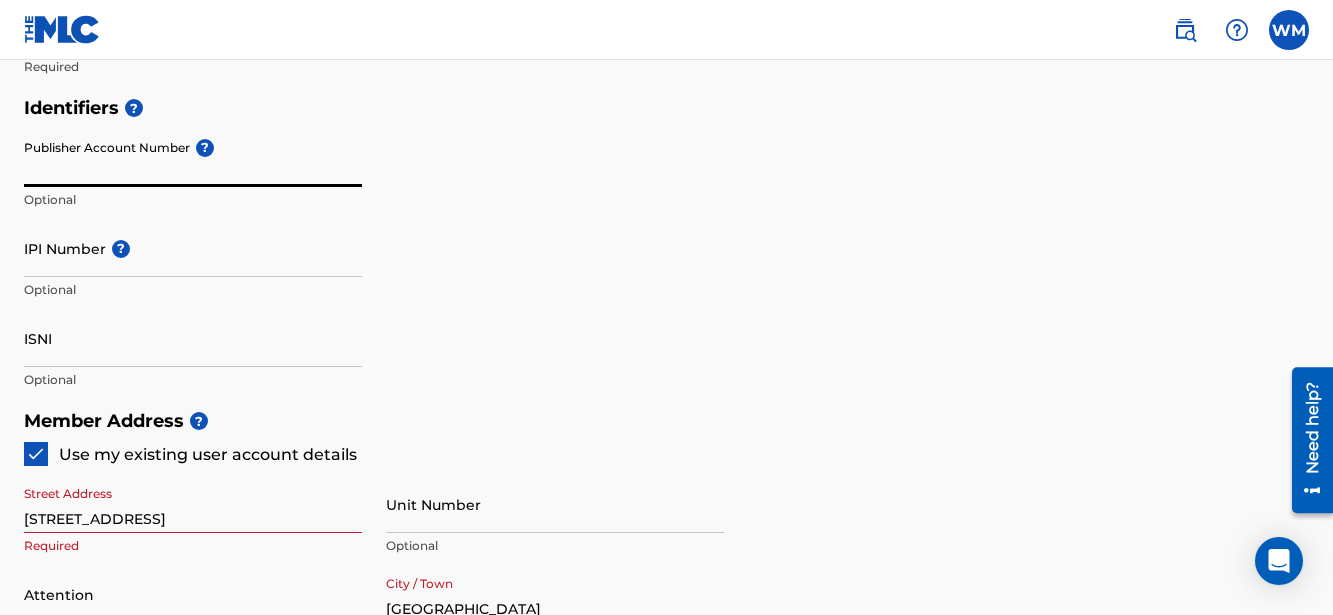 drag, startPoint x: 154, startPoint y: 168, endPoint x: 166, endPoint y: 166, distance: 12.165525 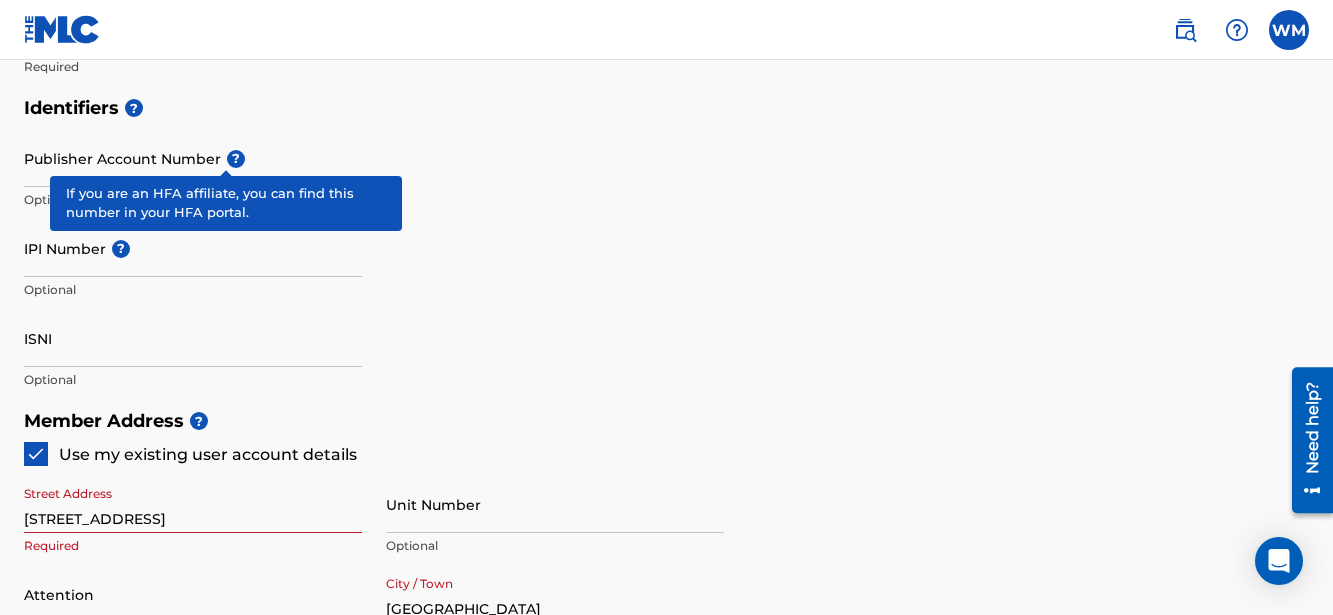 click on "Publisher Account Number ? Optional" at bounding box center [193, 175] 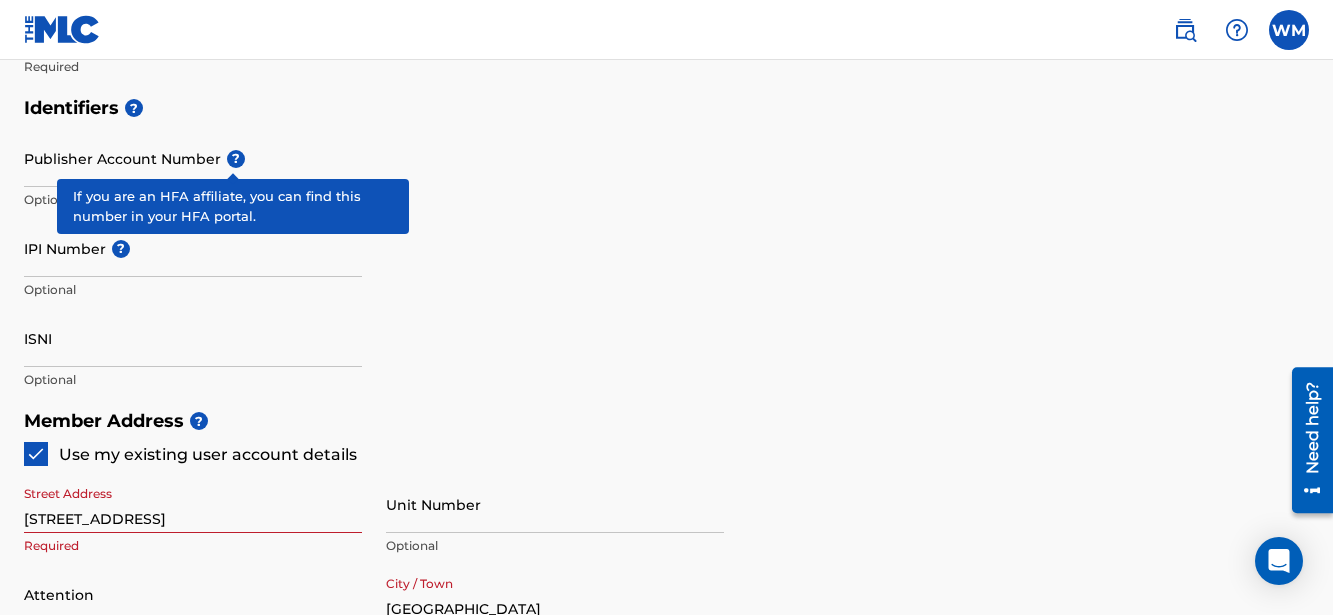 click on "?" at bounding box center (236, 159) 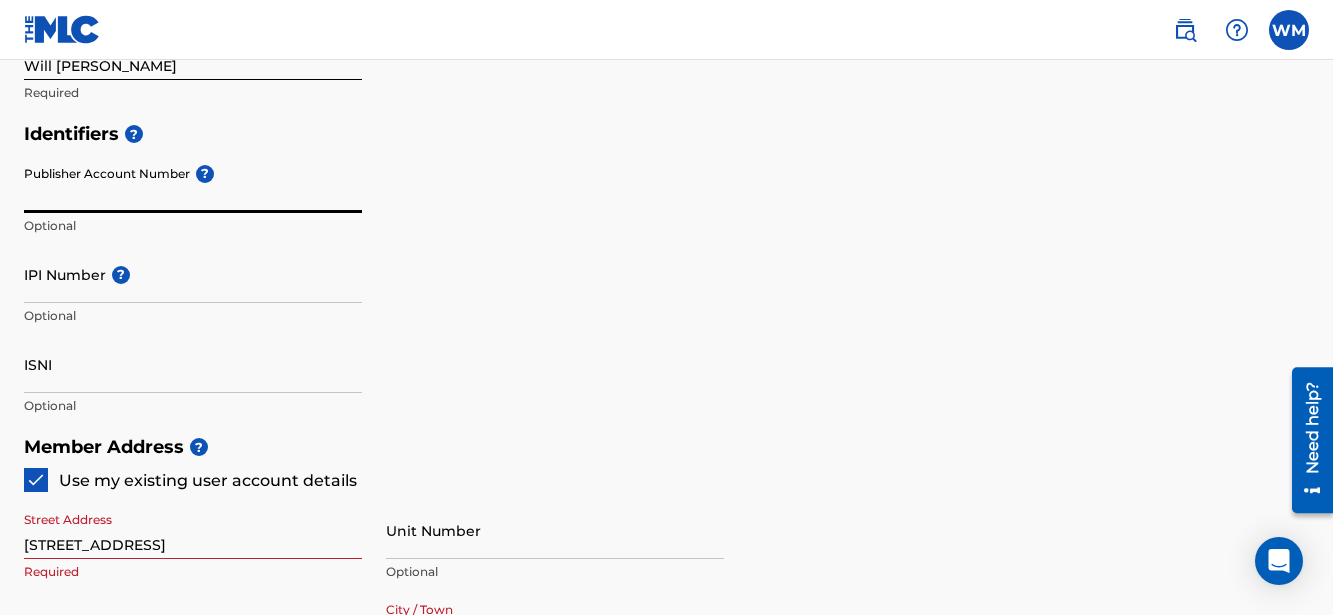 scroll, scrollTop: 534, scrollLeft: 0, axis: vertical 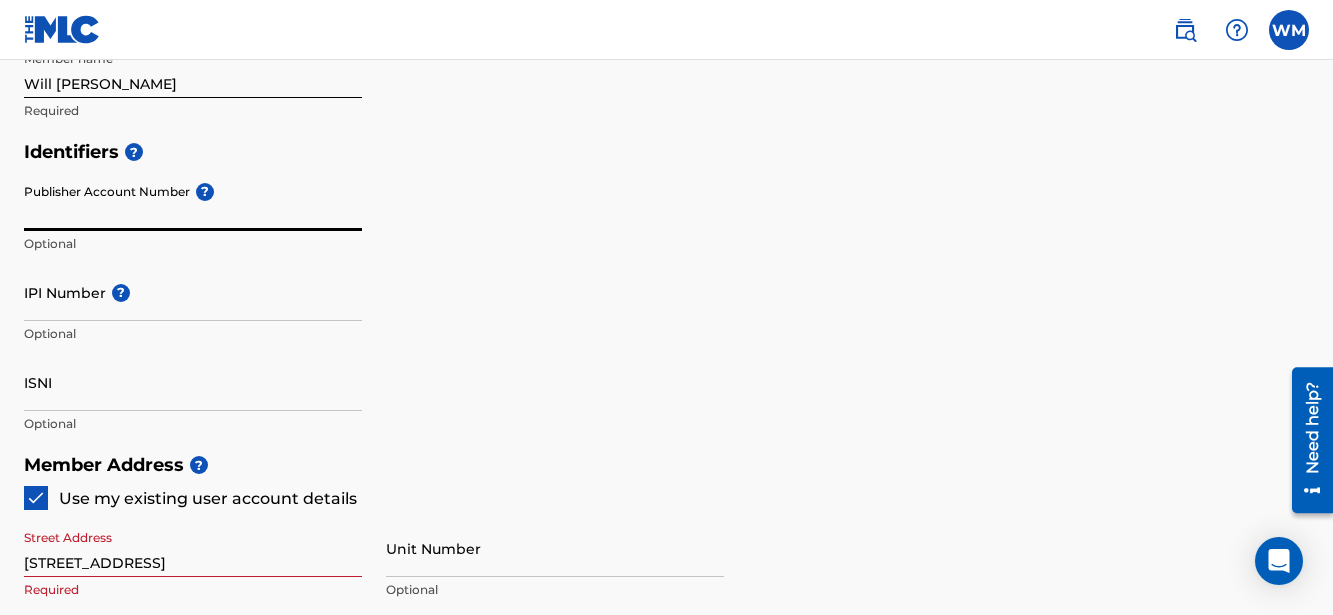 click on "Publisher Account Number ?" at bounding box center [193, 202] 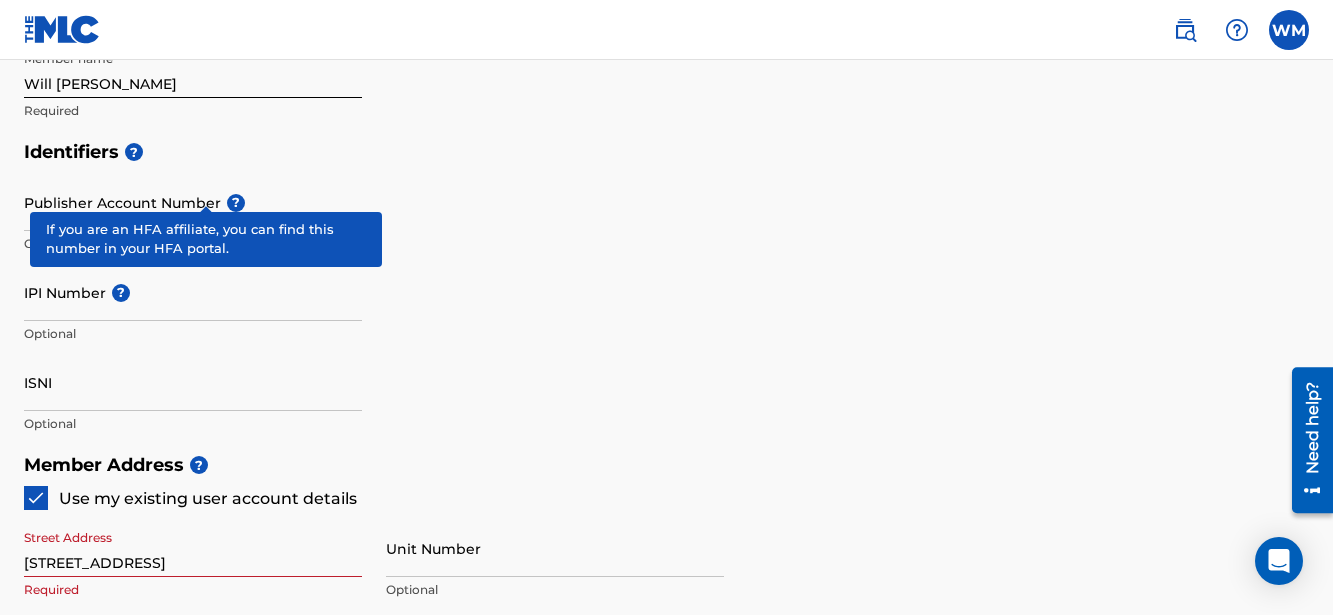 click on "Publisher Account Number ? Optional" at bounding box center [193, 219] 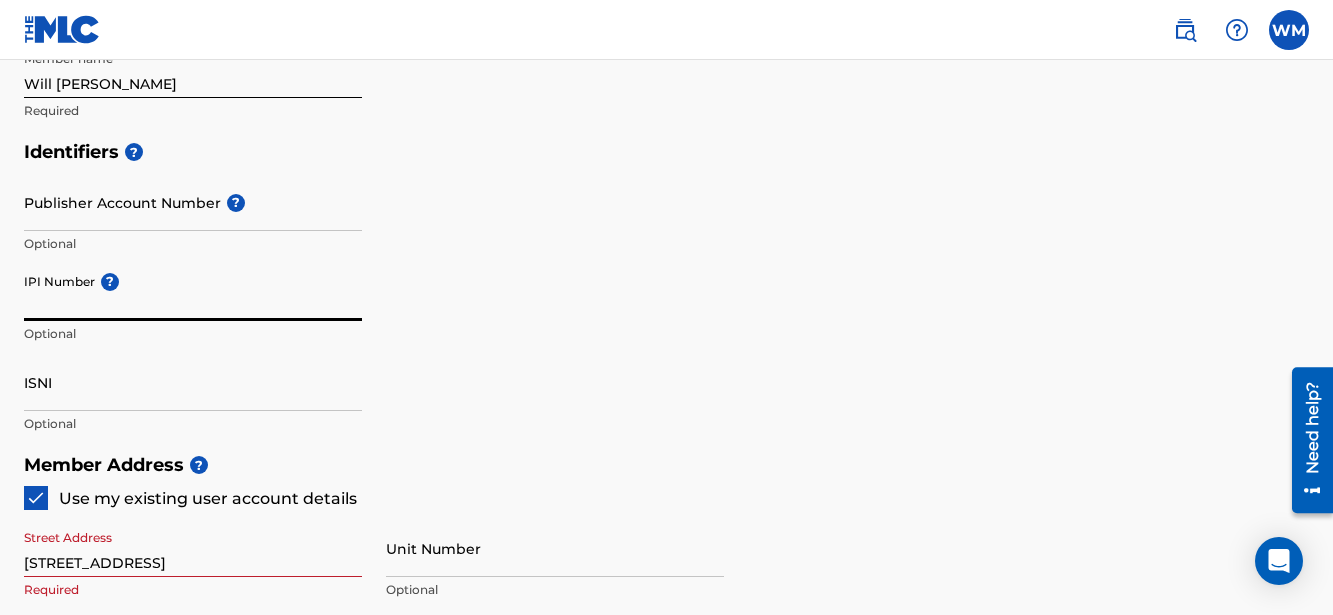 click on "IPI Number ? Optional" at bounding box center [193, 309] 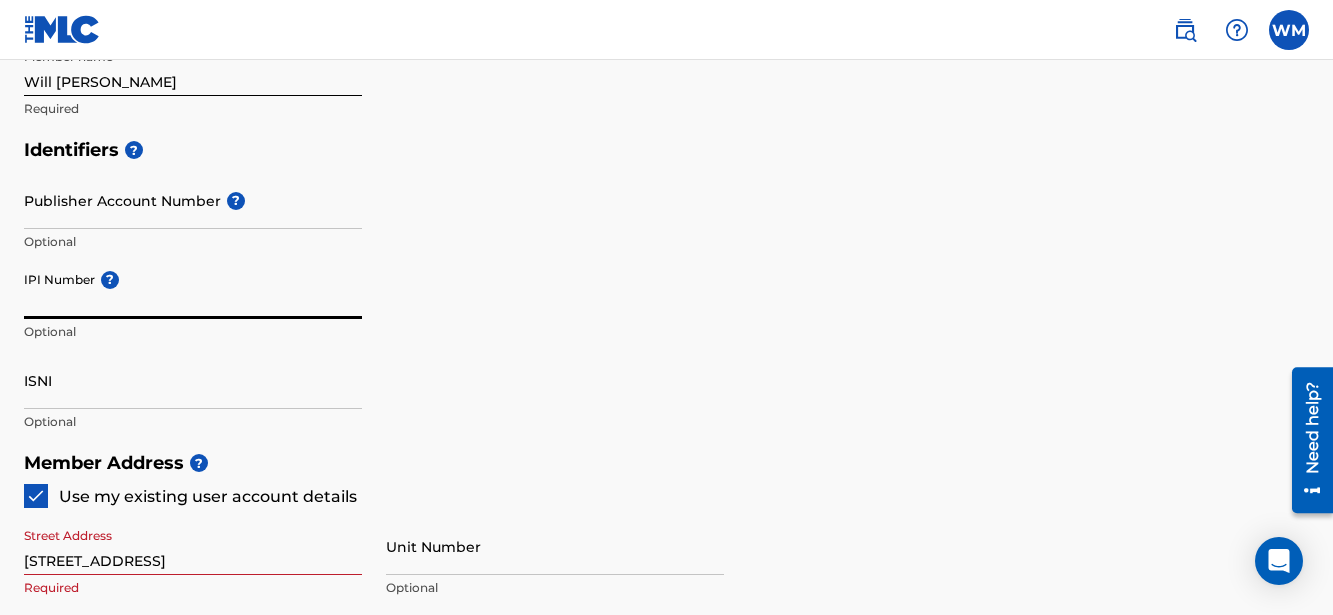 paste on "00817383621" 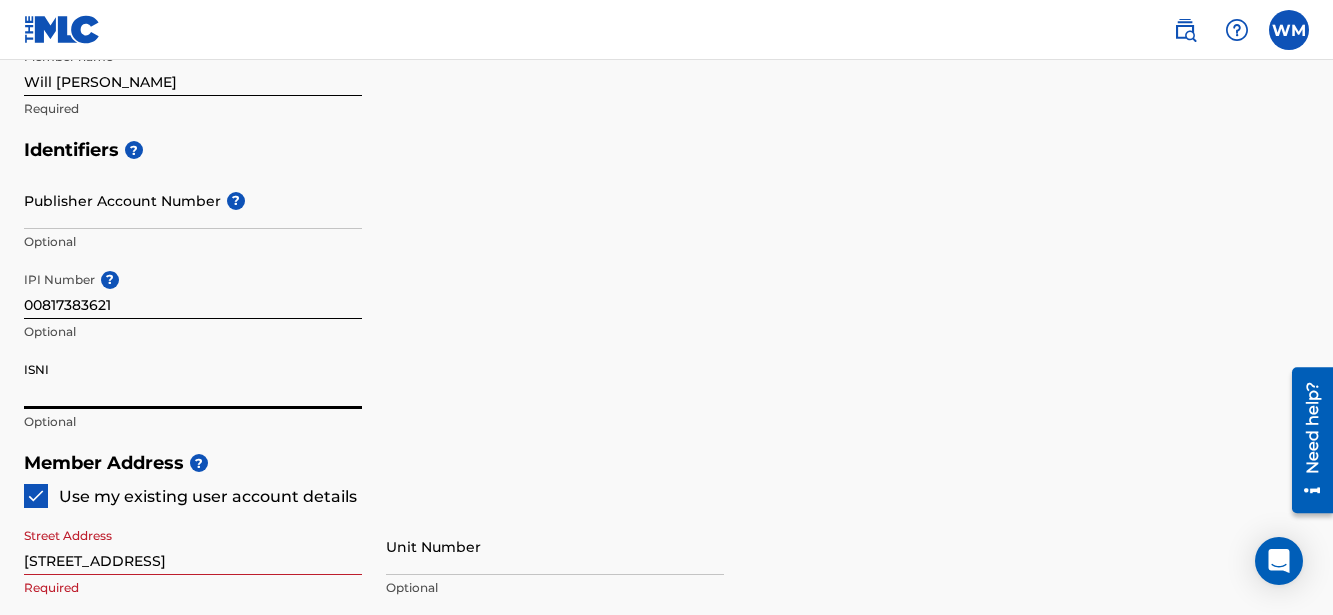 click on "ISNI" at bounding box center (193, 380) 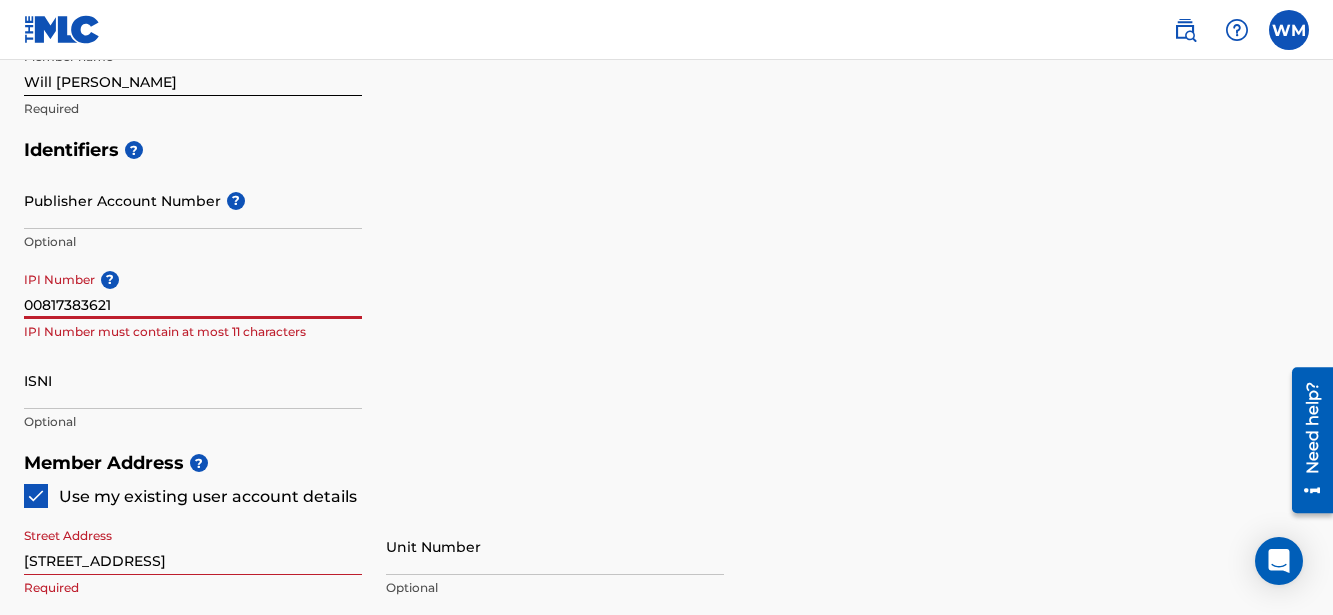 drag, startPoint x: 41, startPoint y: 294, endPoint x: -7, endPoint y: 296, distance: 48.04165 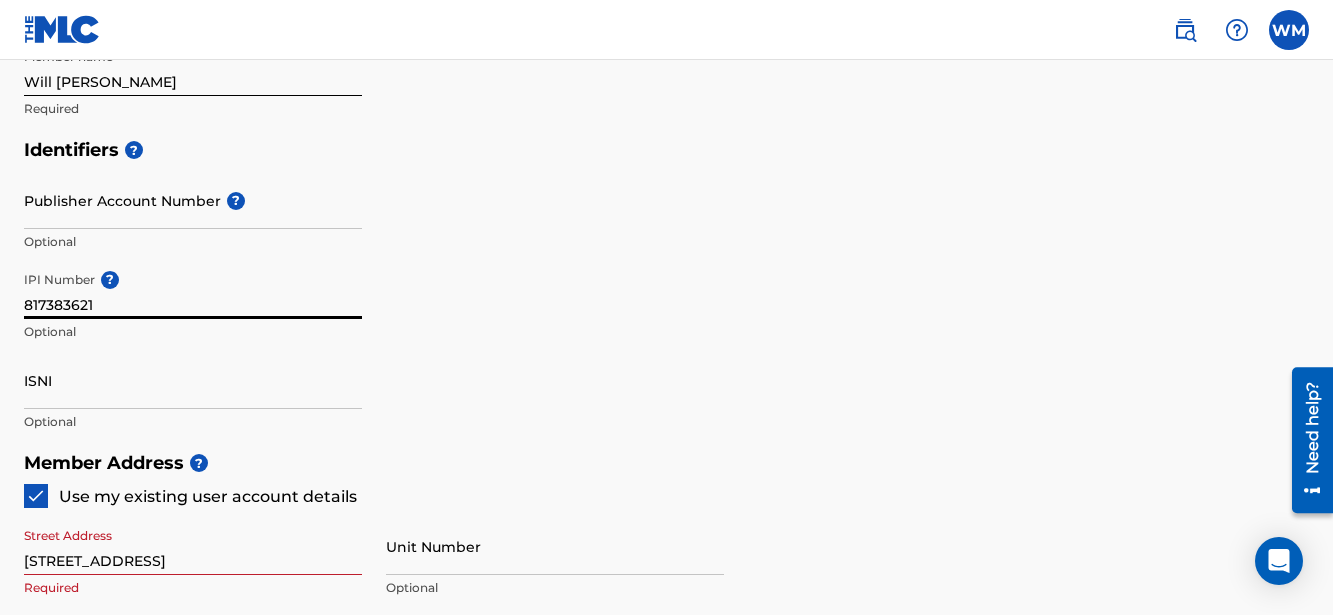 click on "Next" at bounding box center (1249, 1245) 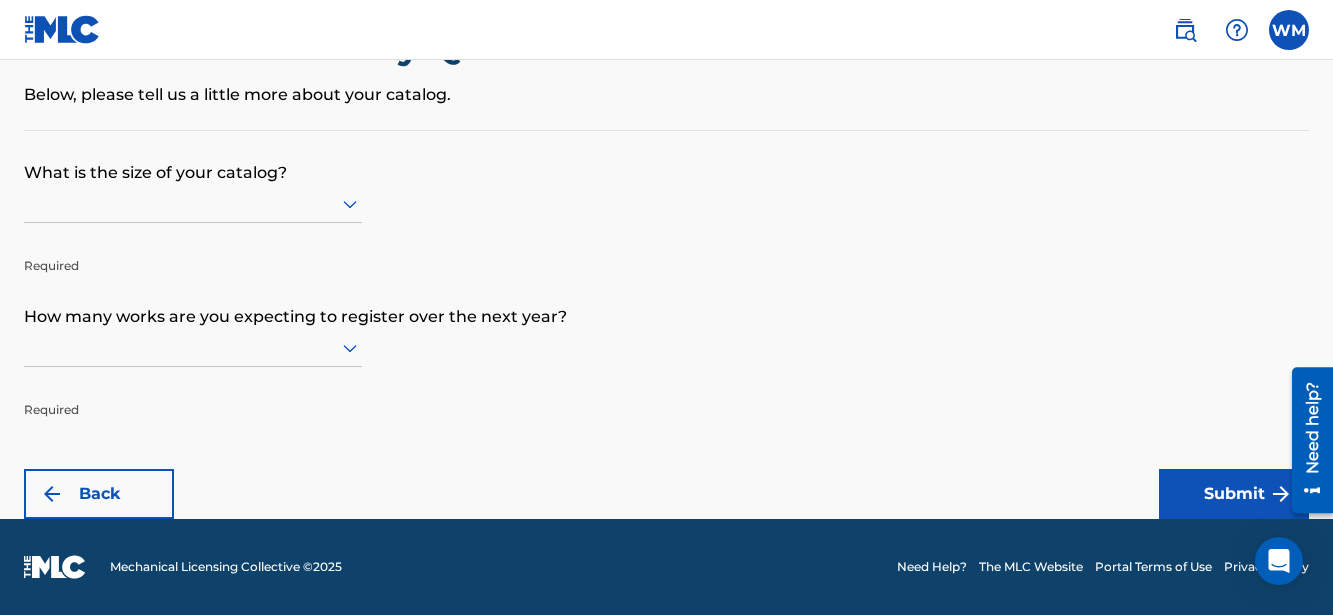 scroll, scrollTop: 0, scrollLeft: 0, axis: both 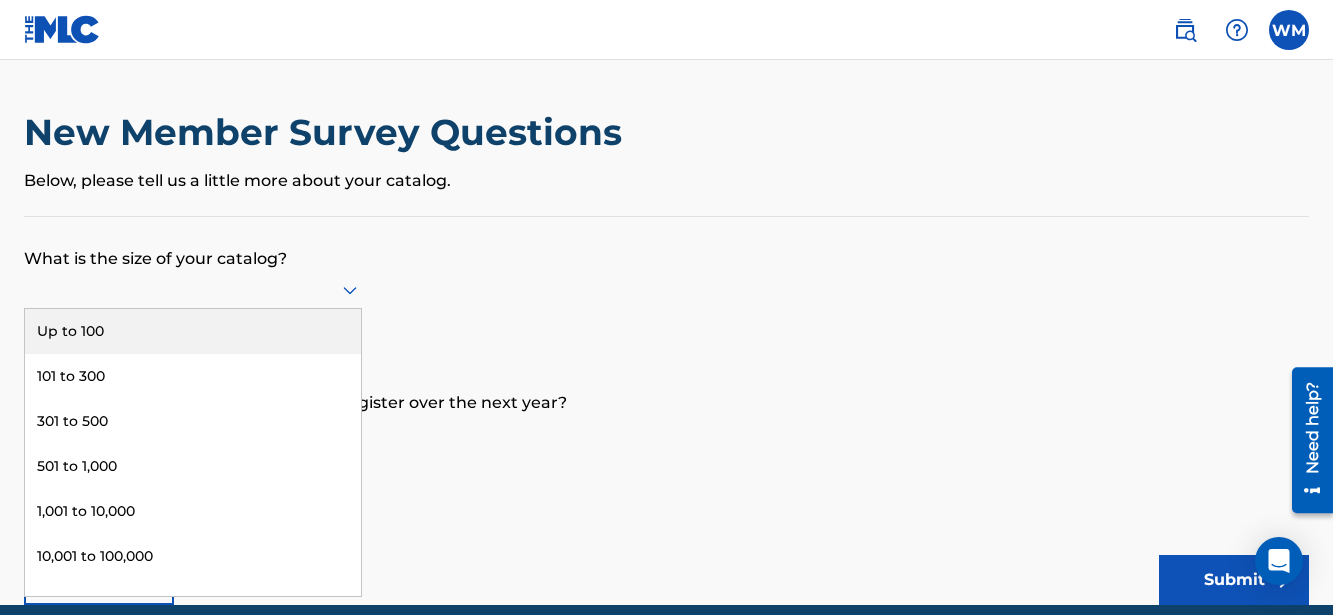 click on "Up to 100, 1 of 9. 9 results available. Use Up and Down to choose options, press Enter to select the currently focused option, press Escape to exit the menu, press Tab to select the option and exit the menu. Up to 100 101 to 300 301 to 500 501 to 1,000 1,001 to 10,000 10,001 to 100,000 100,001 to 300,000 301,000 to 500,000 Over 500,000" at bounding box center [193, 290] 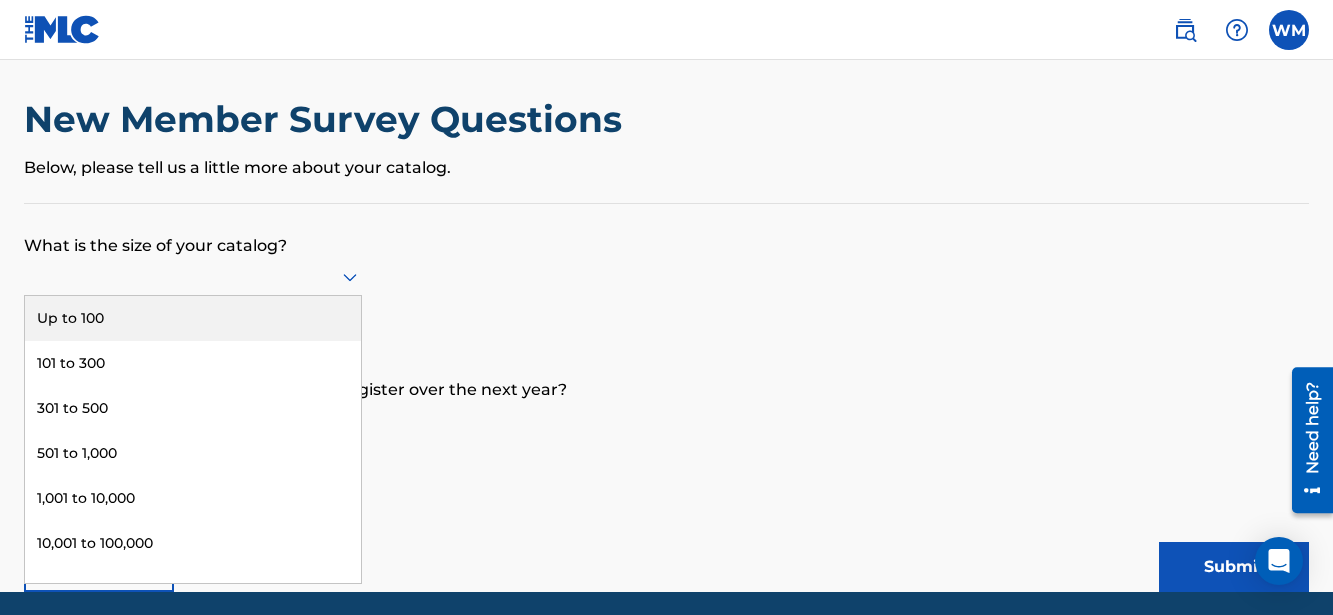 scroll, scrollTop: 14, scrollLeft: 0, axis: vertical 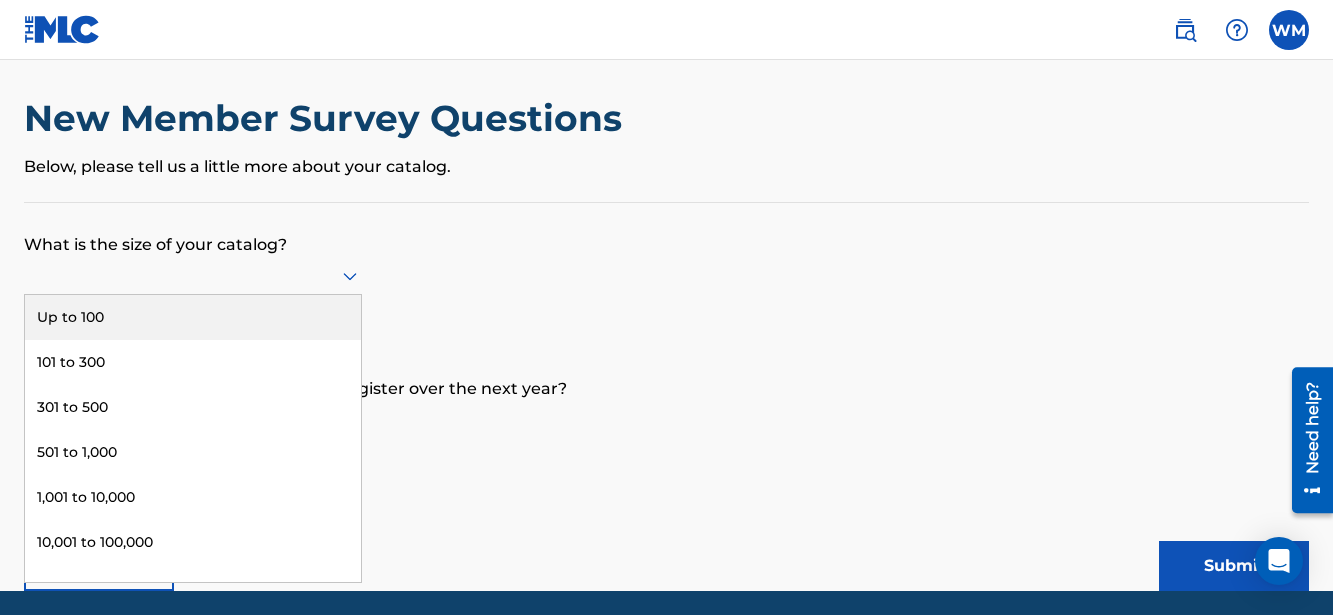 click on "Up to 100" at bounding box center (193, 317) 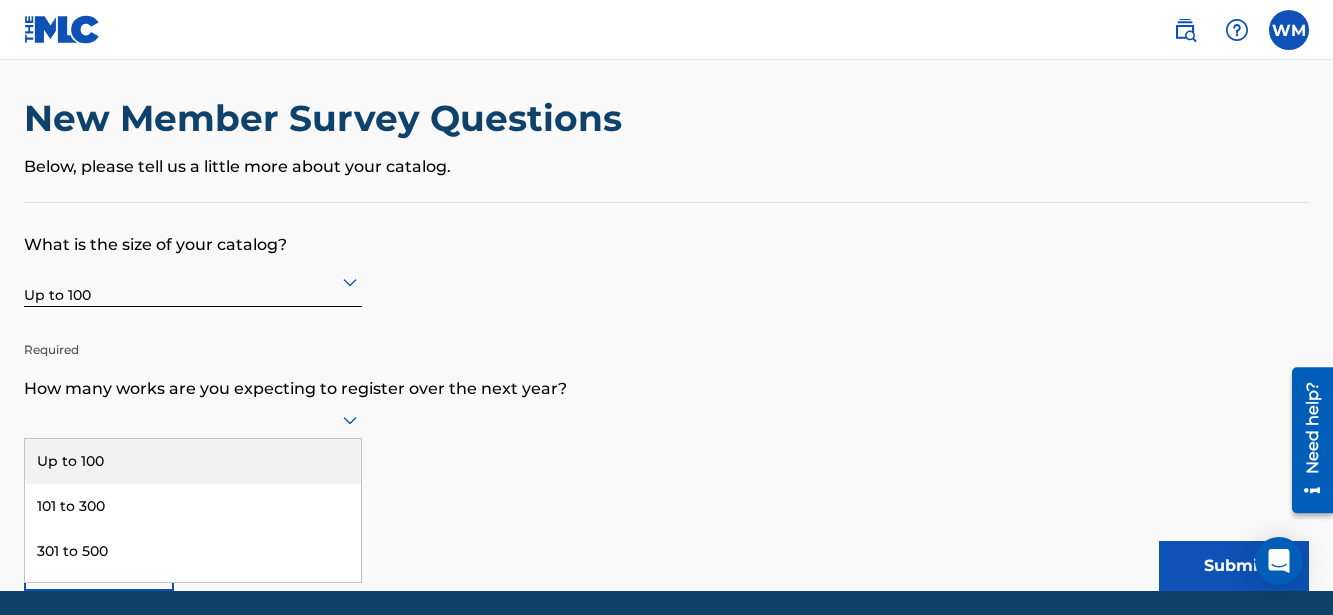 scroll, scrollTop: 86, scrollLeft: 0, axis: vertical 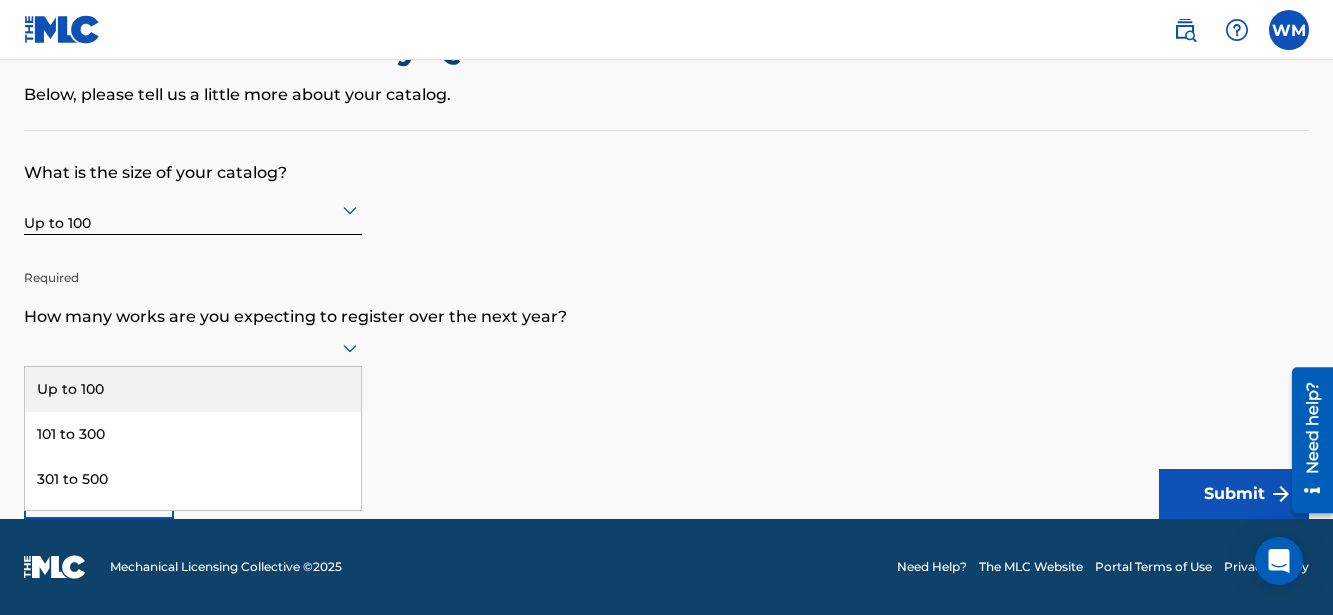 click on "Up to 100, 1 of 9. 9 results available. Use Up and Down to choose options, press Enter to select the currently focused option, press Escape to exit the menu, press Tab to select the option and exit the menu. Up to 100 101 to 300 301 to 500 501 to 1,000 1,001 to 10,000 10,001 to 100,000 100,001 to 300,000 301,000 to 500,000 Over 500,000" at bounding box center (193, 348) 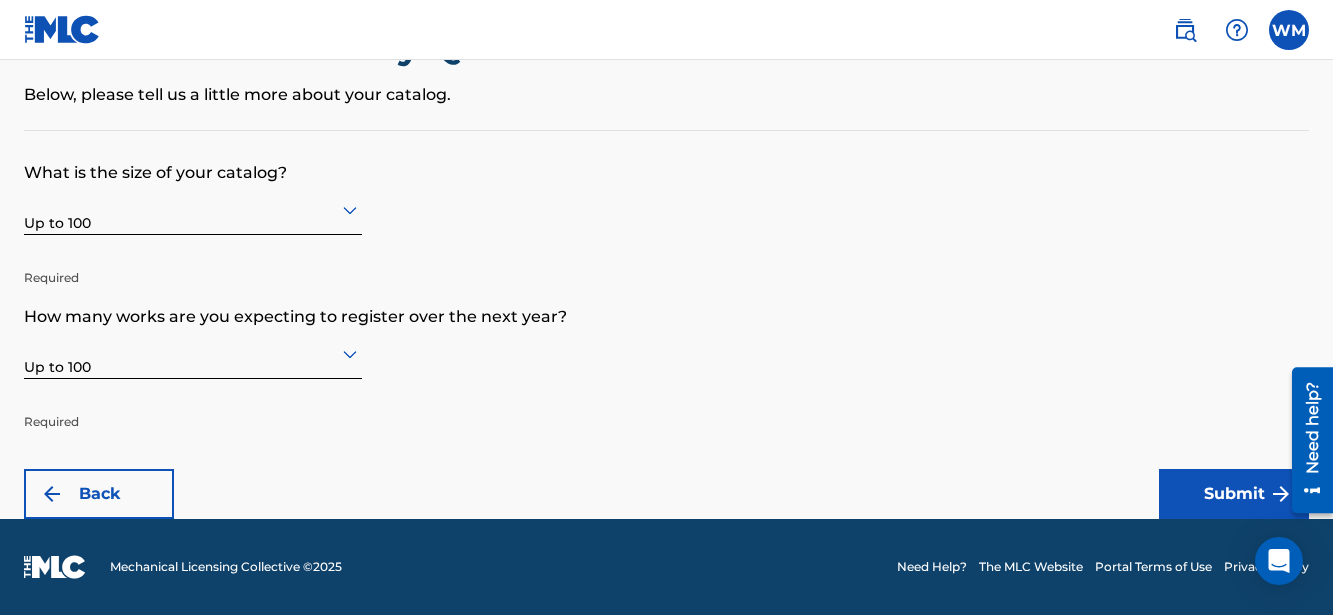 click on "Back" at bounding box center (99, 494) 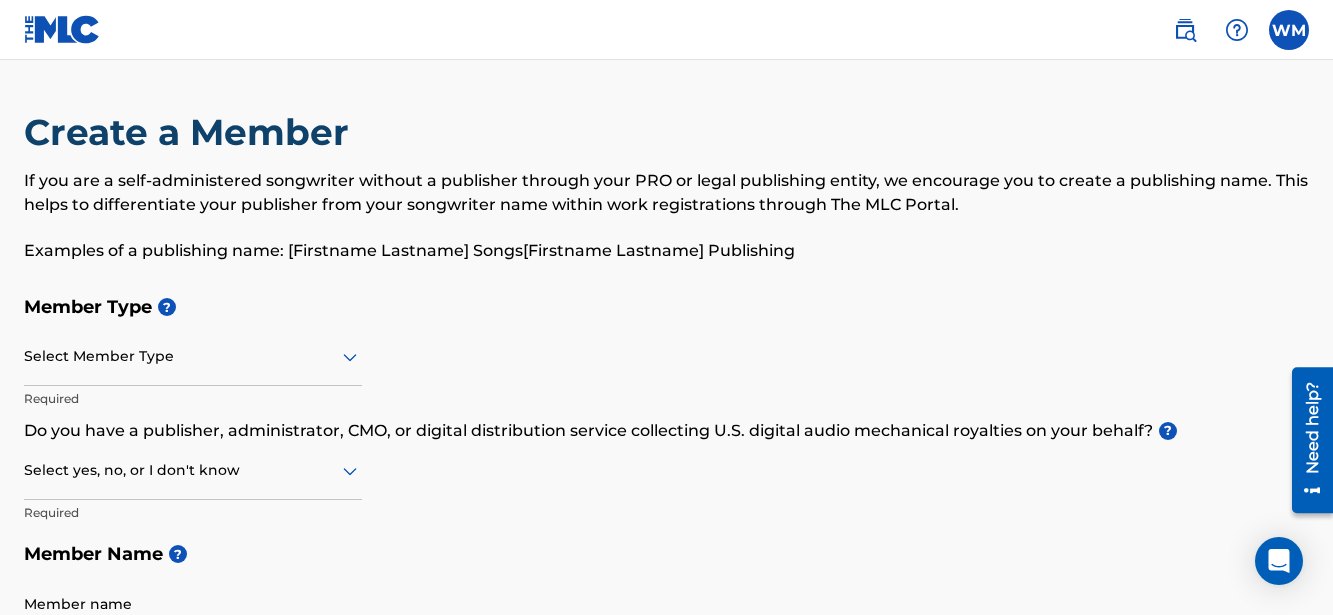 scroll, scrollTop: 0, scrollLeft: 0, axis: both 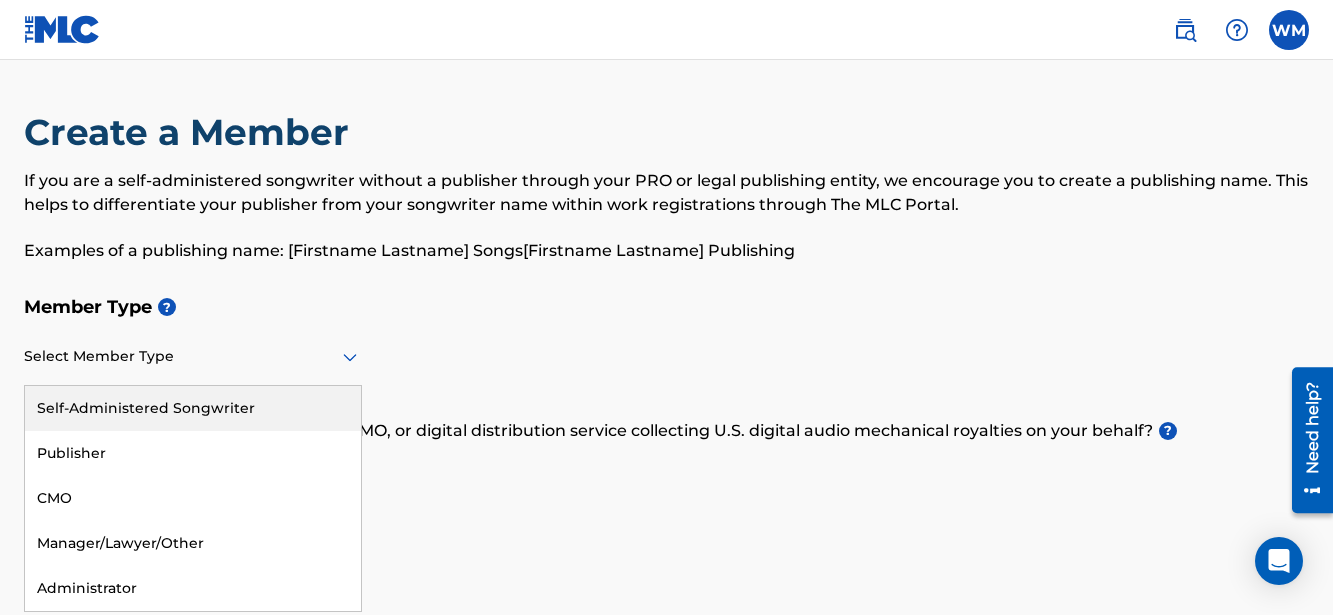 click at bounding box center [193, 356] 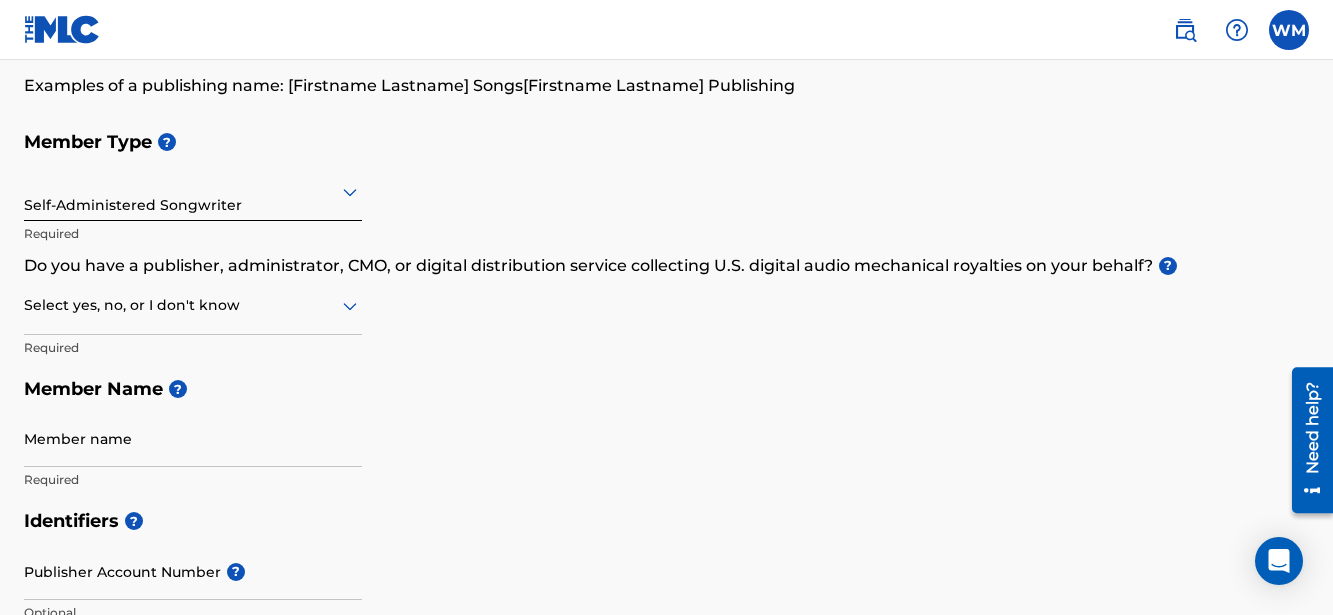 scroll, scrollTop: 168, scrollLeft: 0, axis: vertical 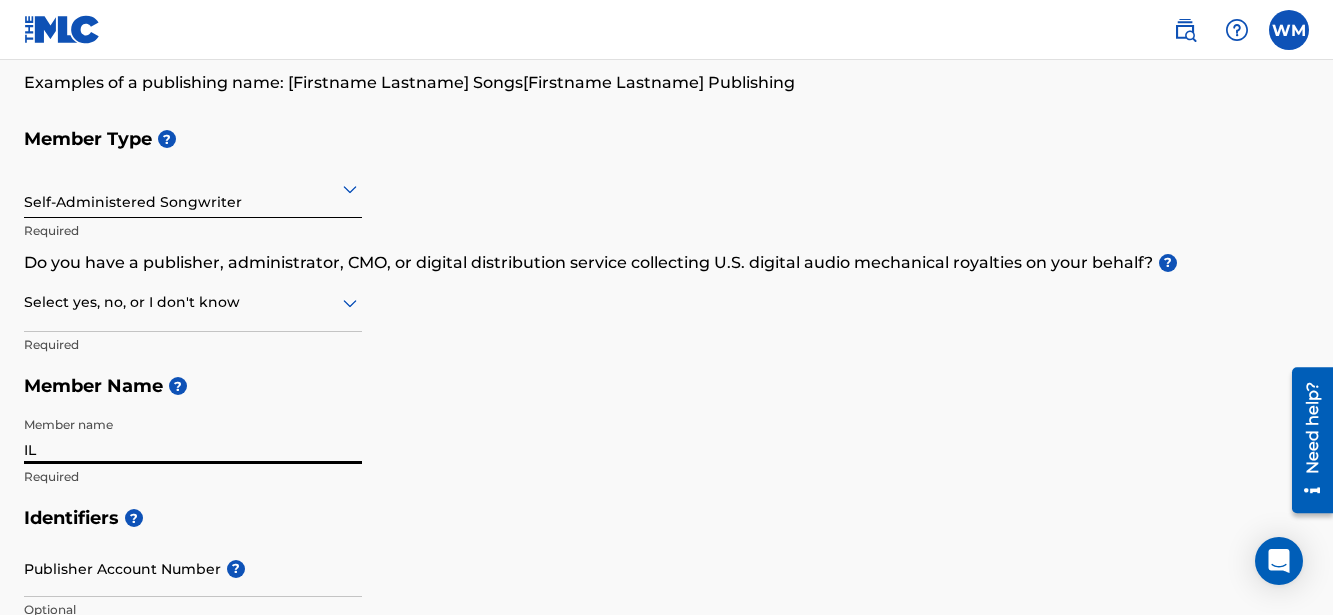type on "I" 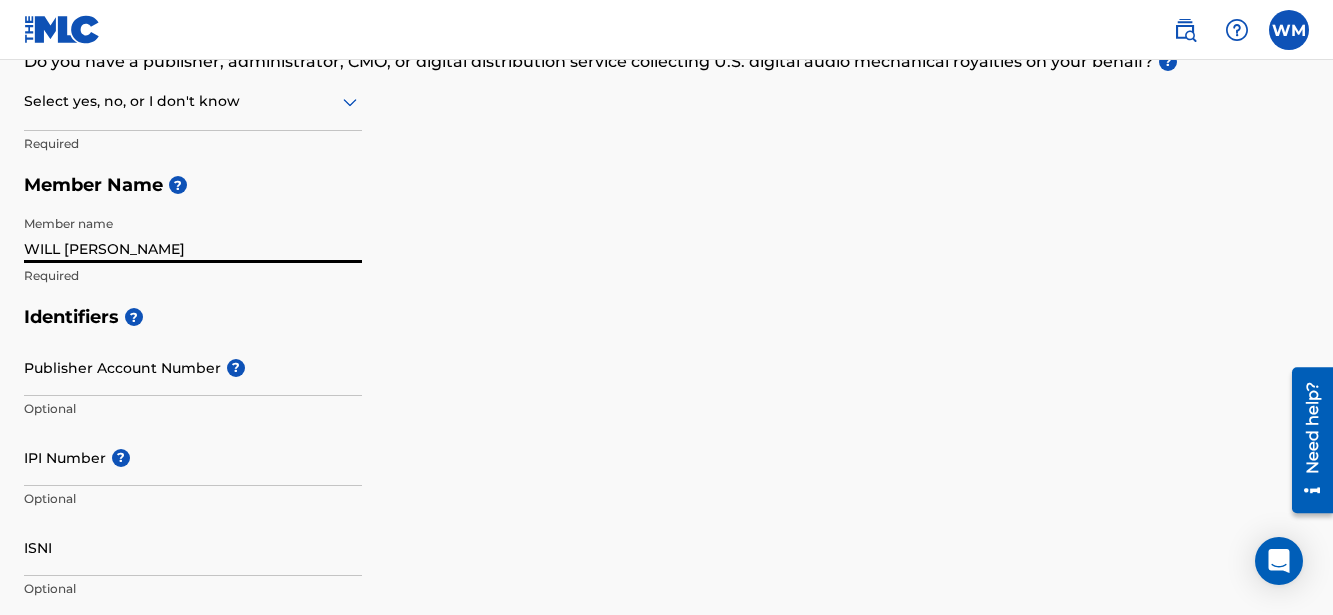 scroll, scrollTop: 383, scrollLeft: 0, axis: vertical 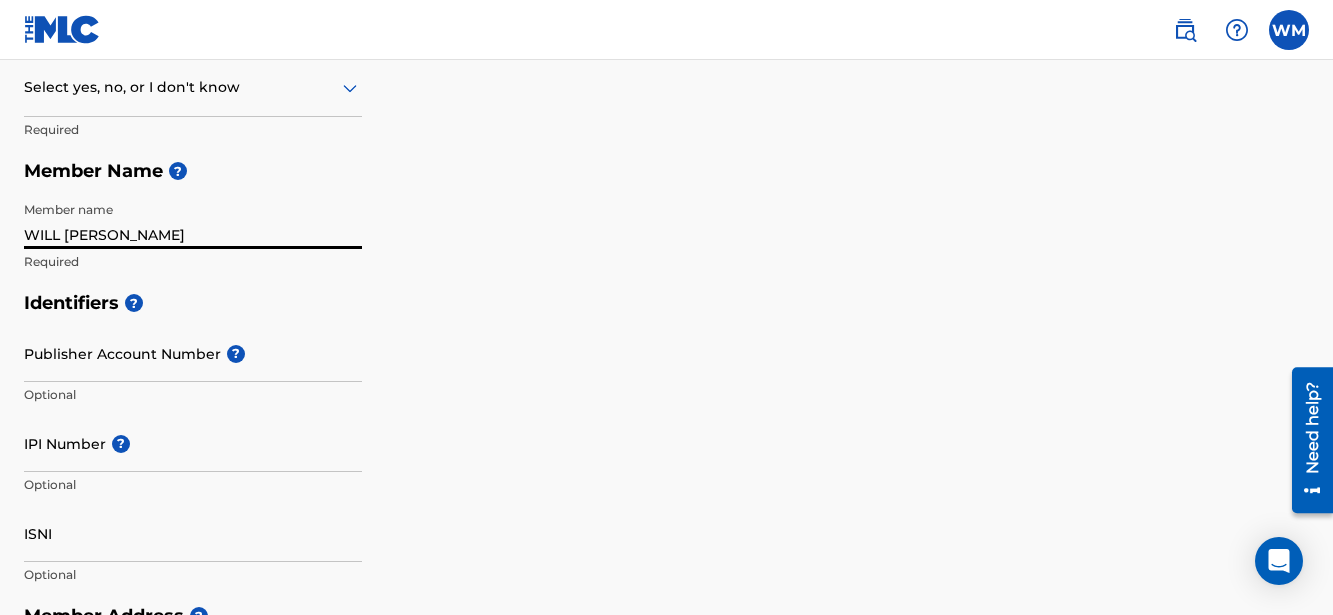 type on "WILL [PERSON_NAME]" 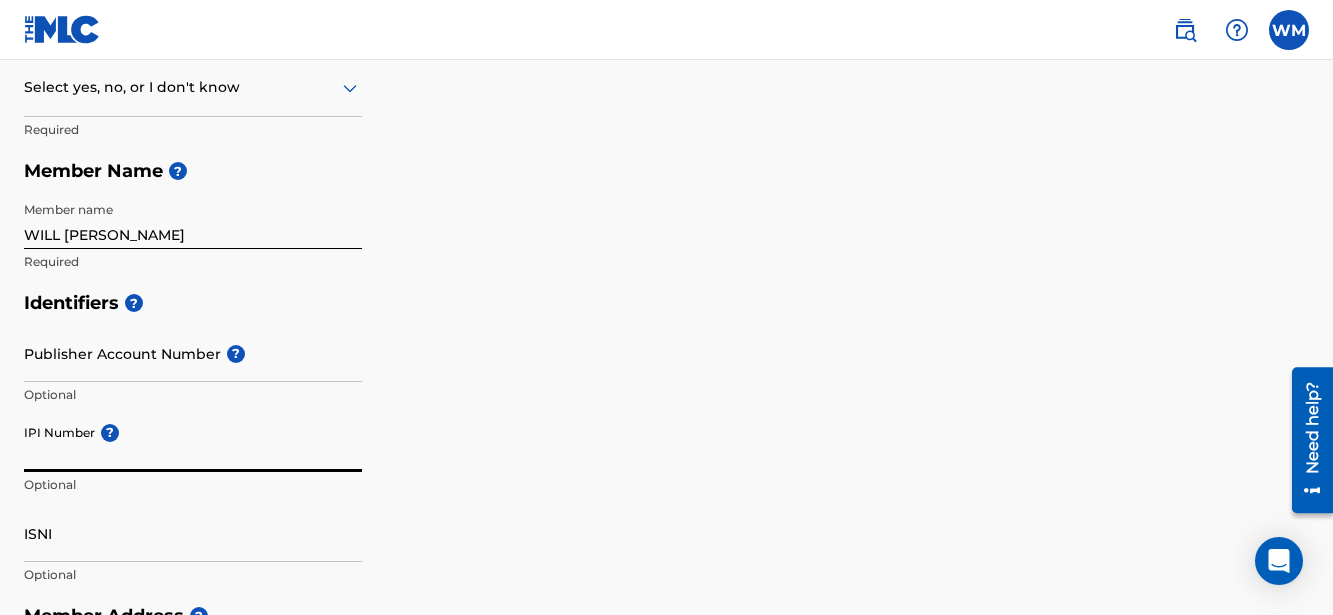 paste on "00817383621" 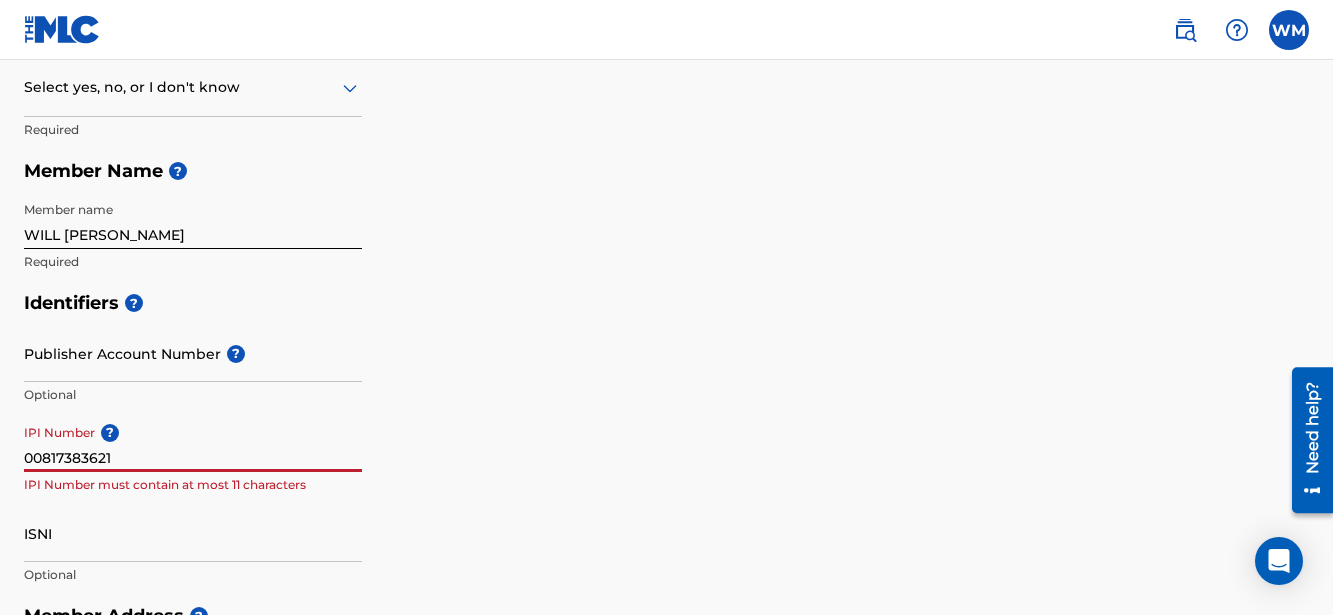click on "00817383621" at bounding box center (193, 443) 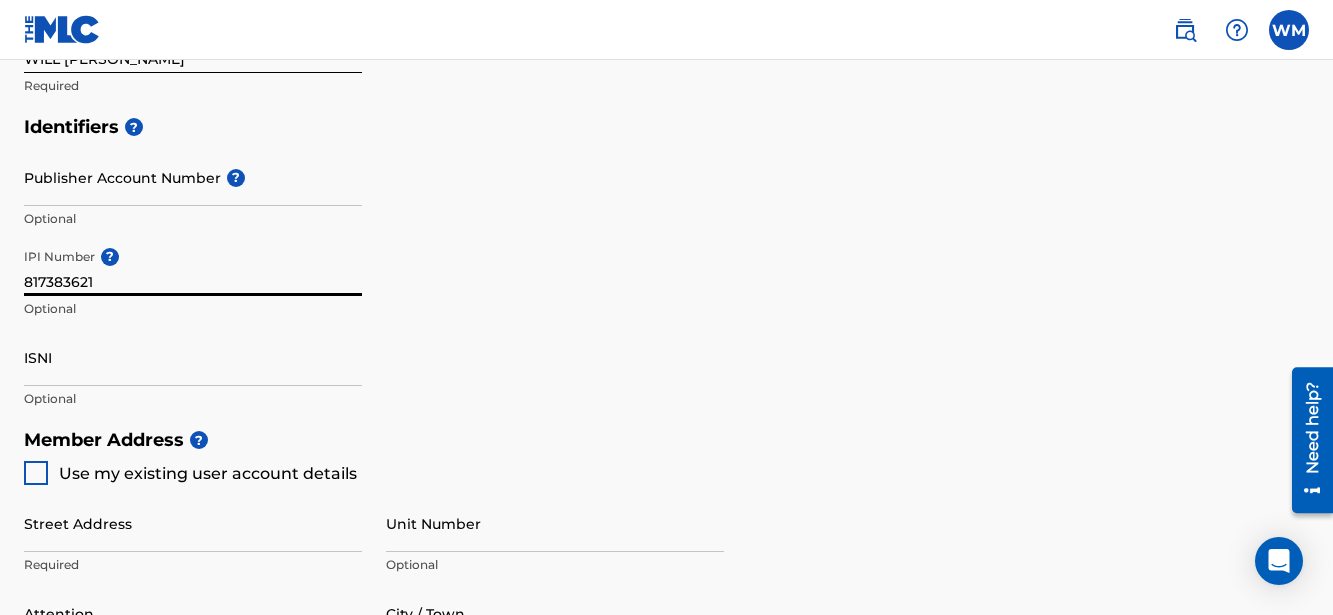 scroll, scrollTop: 656, scrollLeft: 0, axis: vertical 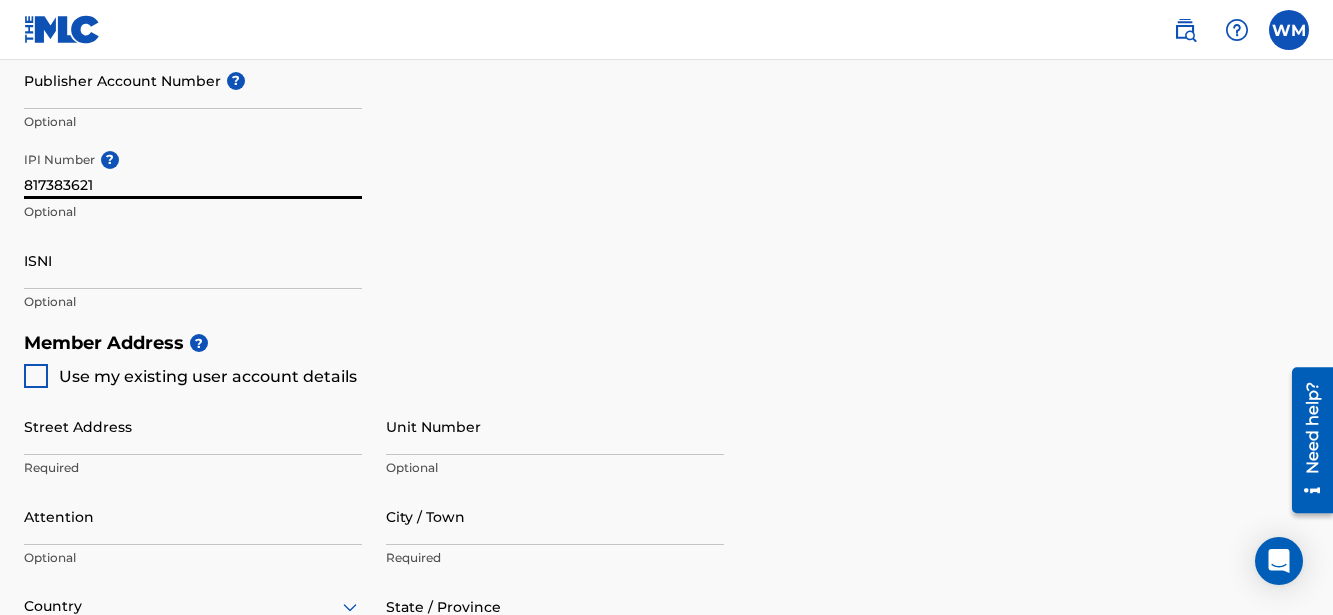 type on "817383621" 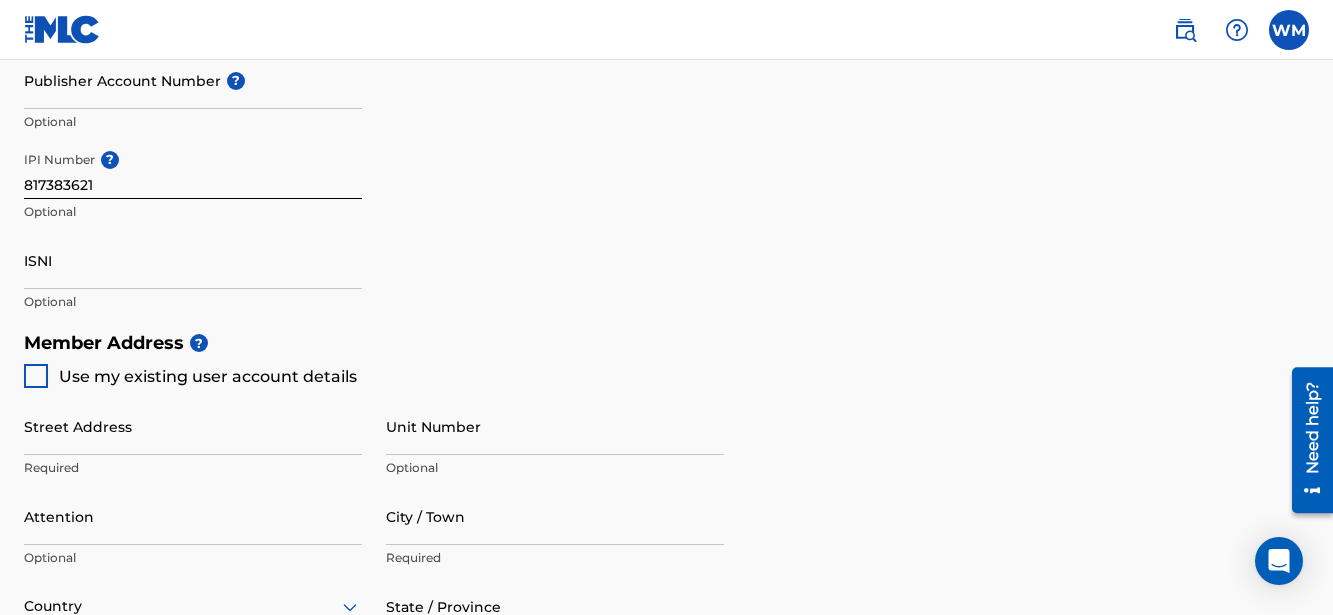 click on "Use my existing user account details" at bounding box center (190, 376) 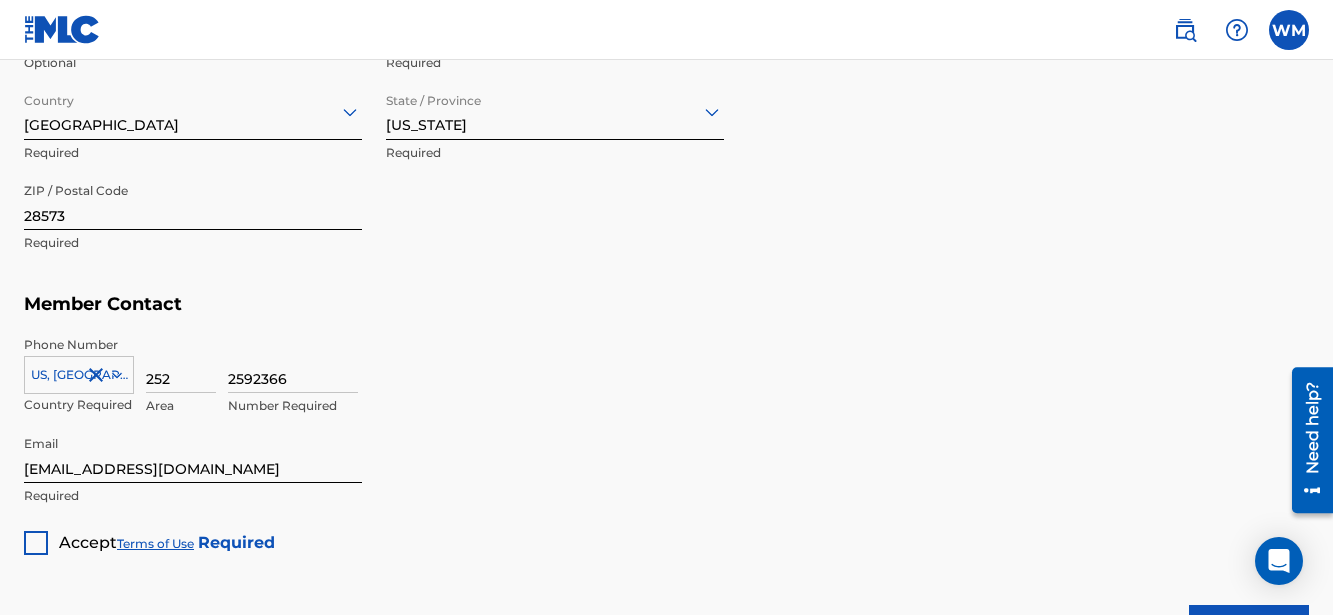 scroll, scrollTop: 1205, scrollLeft: 0, axis: vertical 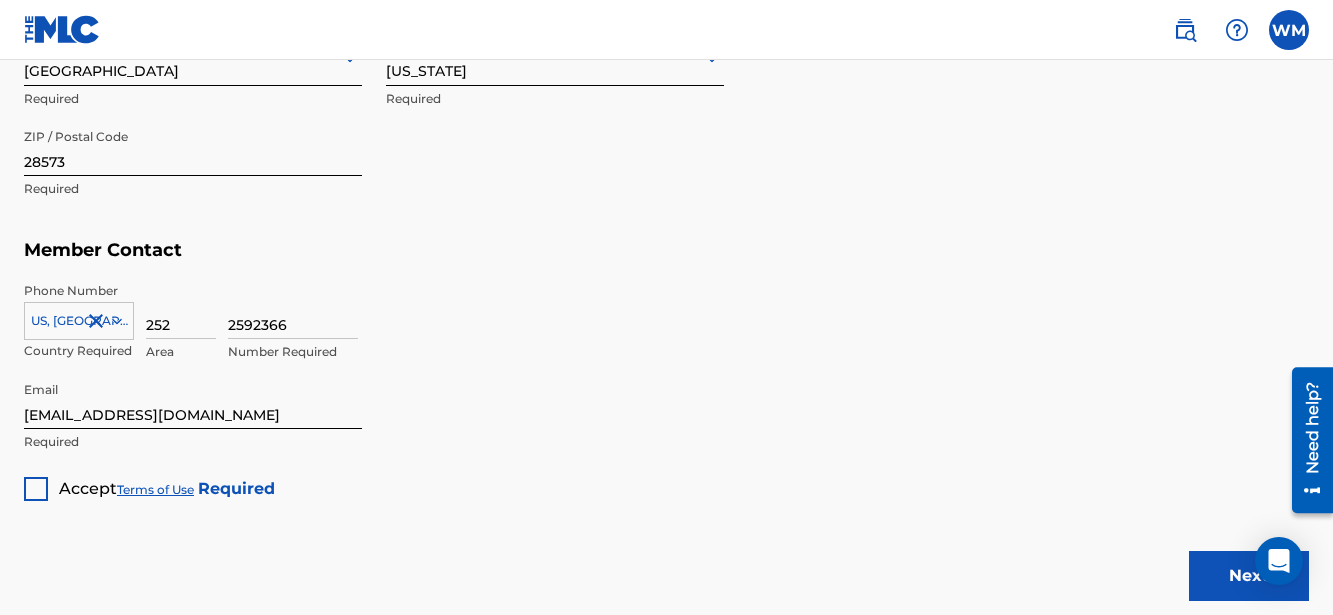 click at bounding box center [36, 489] 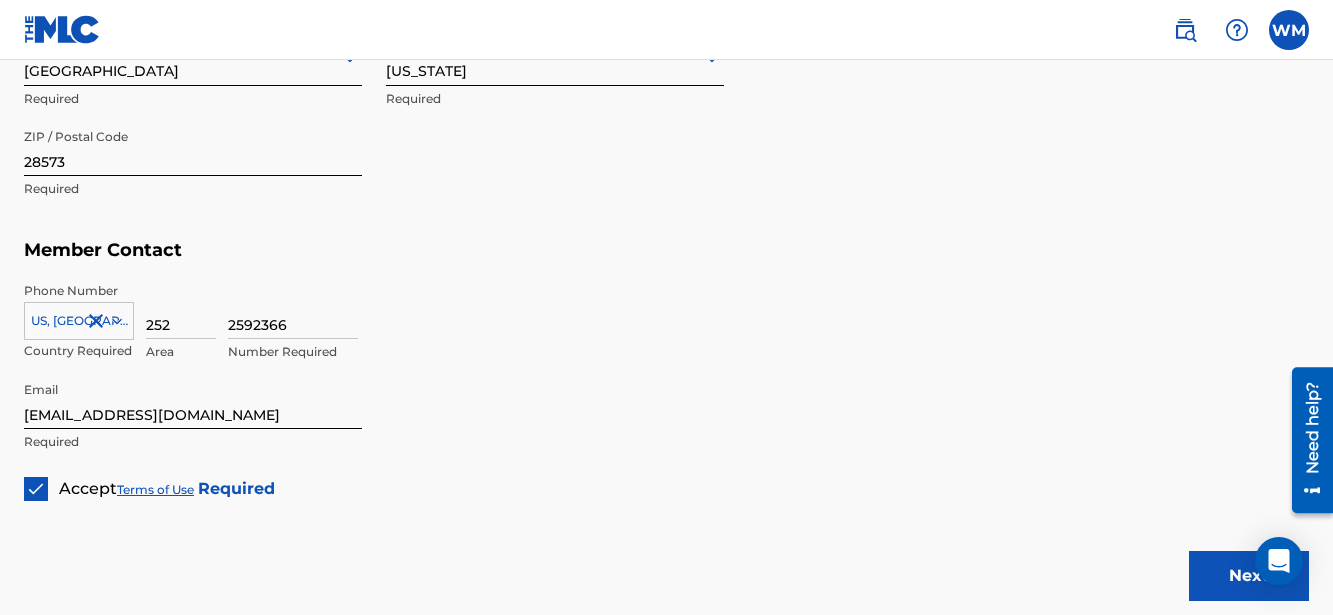 click on "Next" at bounding box center [1249, 576] 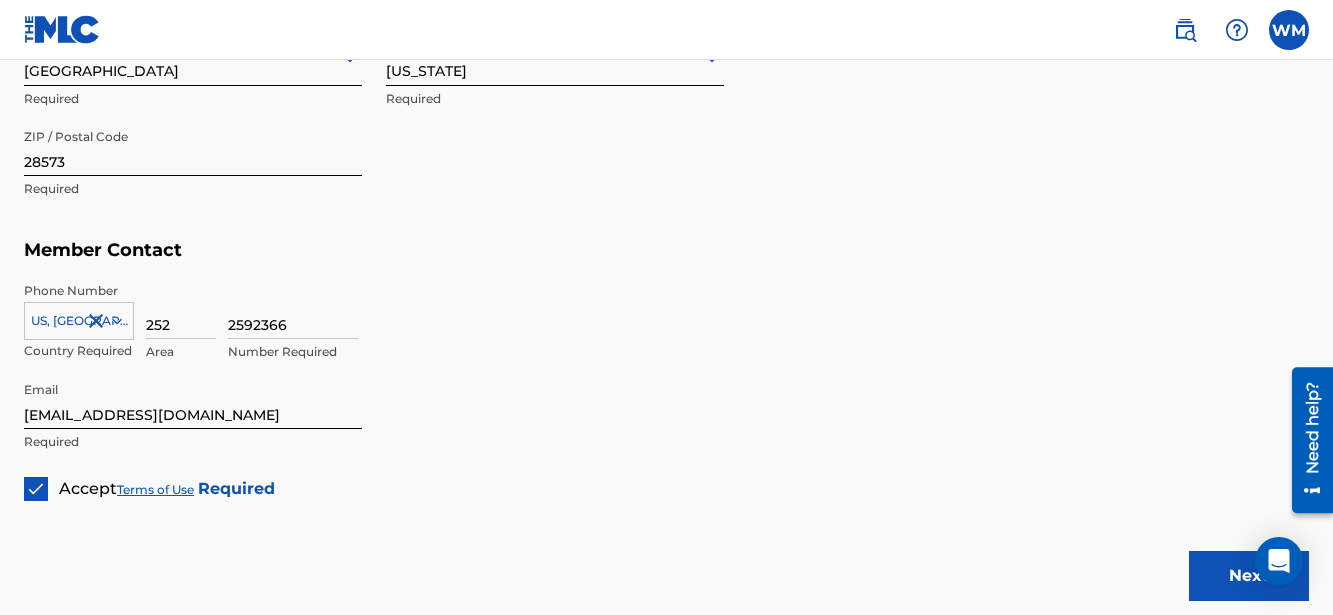 scroll, scrollTop: 163, scrollLeft: 0, axis: vertical 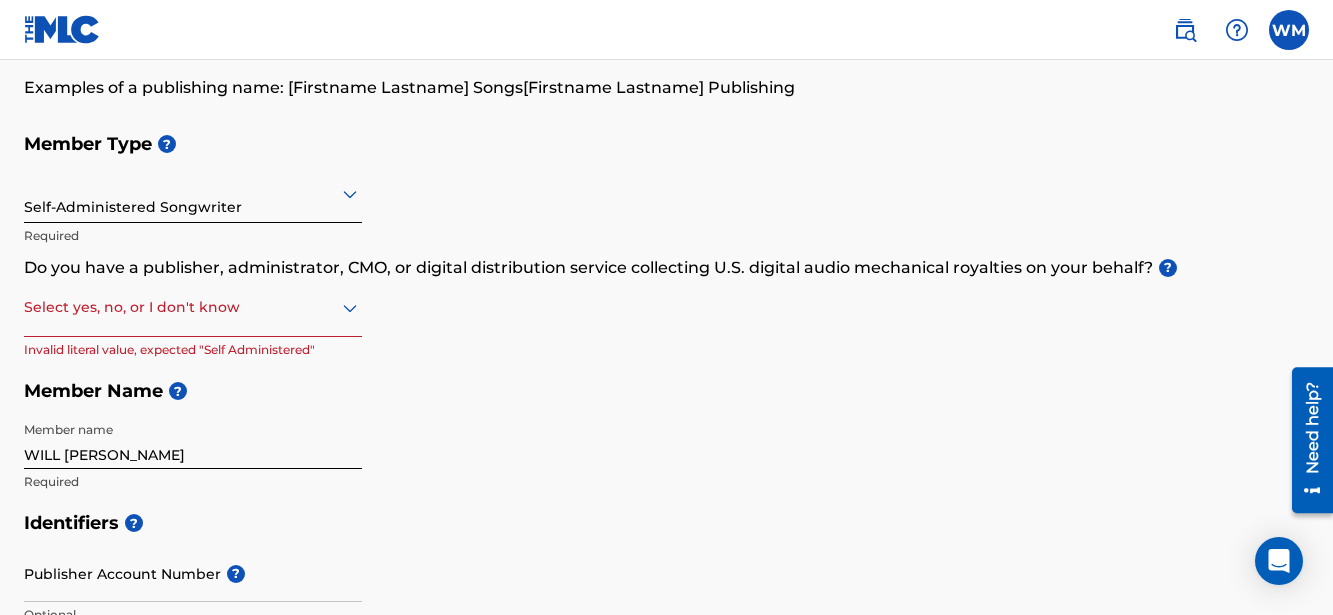 click at bounding box center (193, 307) 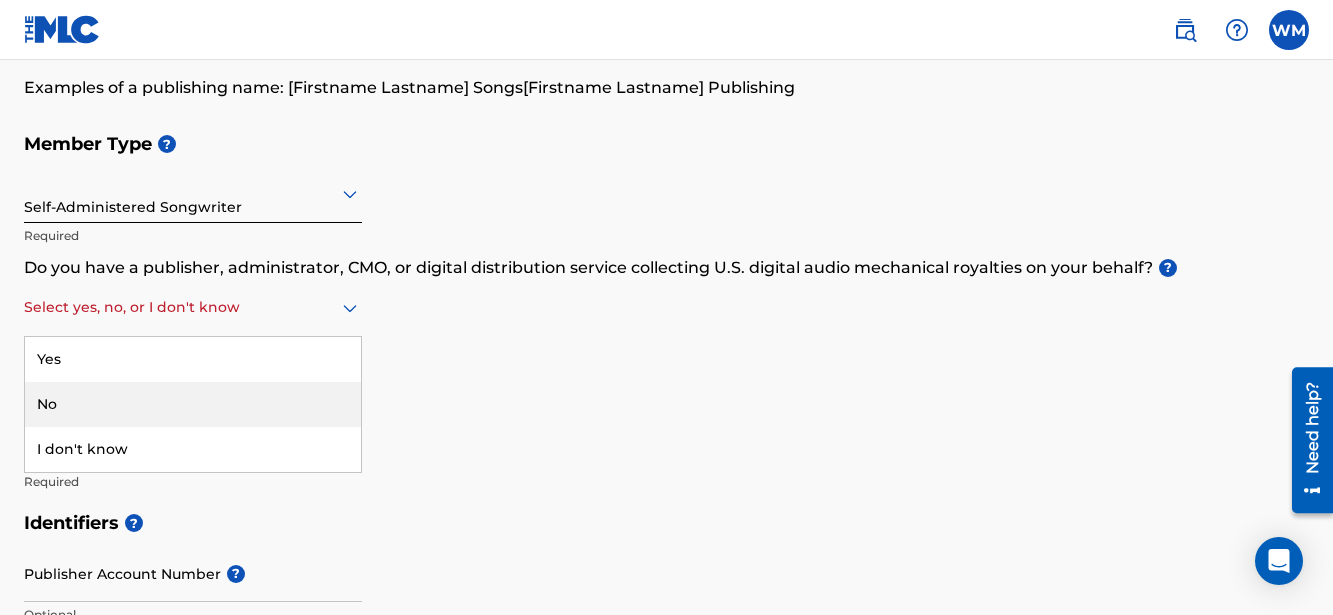 drag, startPoint x: 170, startPoint y: 388, endPoint x: 244, endPoint y: 418, distance: 79.84986 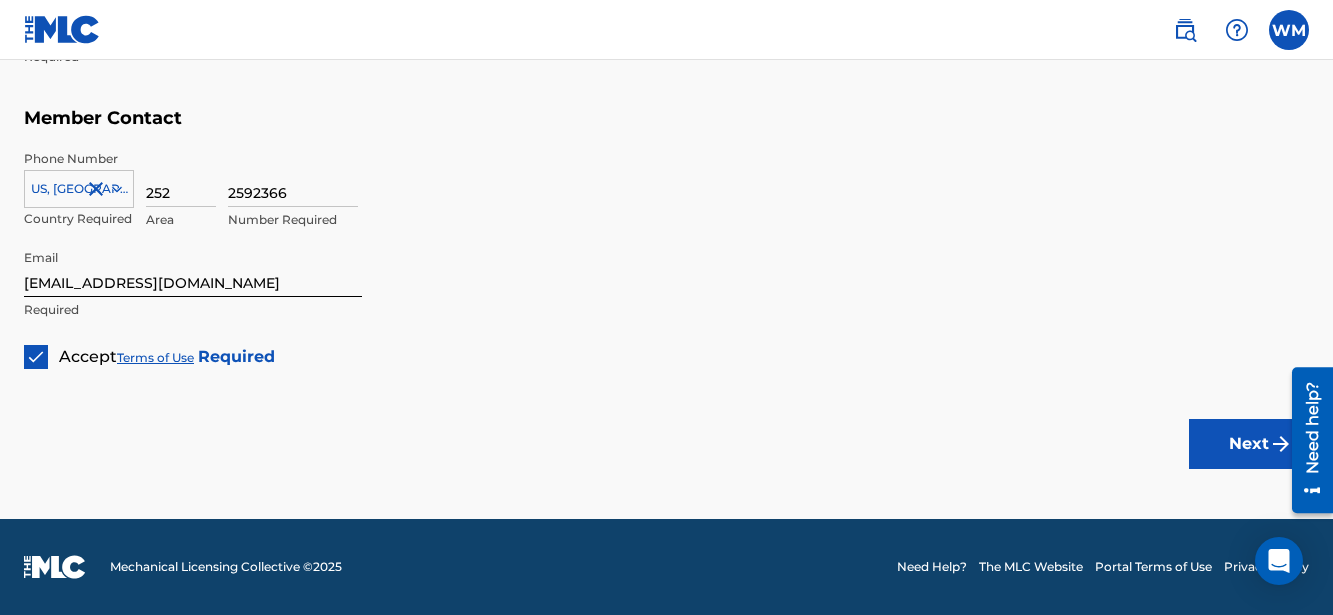 scroll, scrollTop: 1336, scrollLeft: 0, axis: vertical 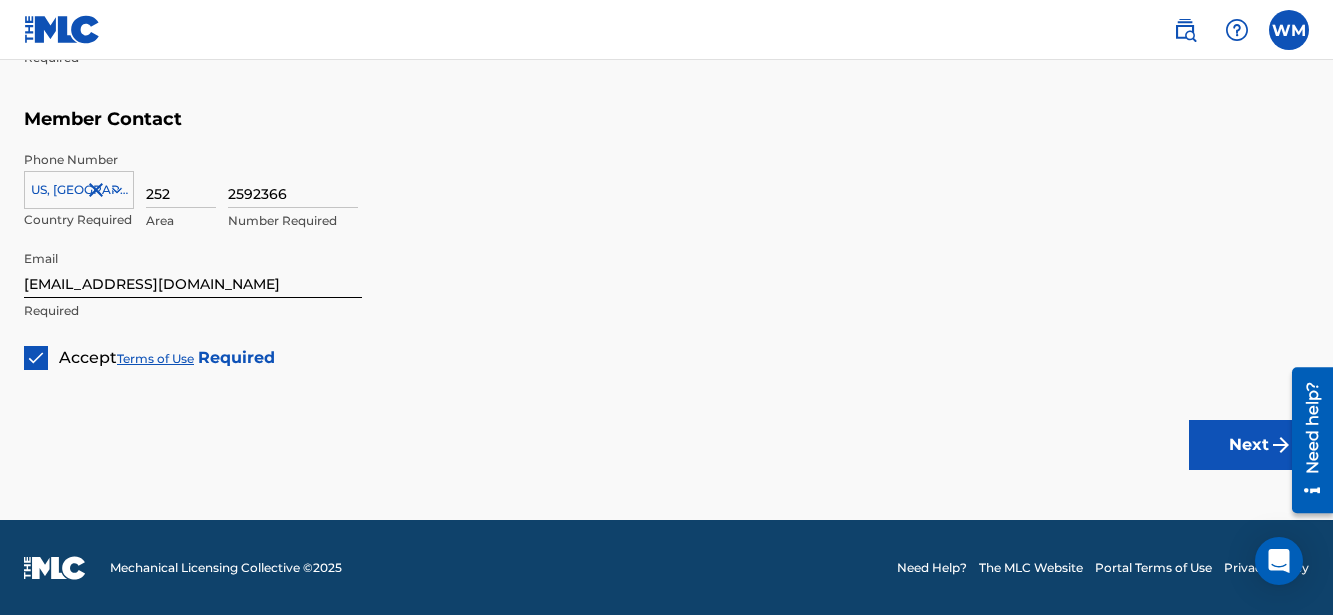 click on "Next" at bounding box center (1249, 445) 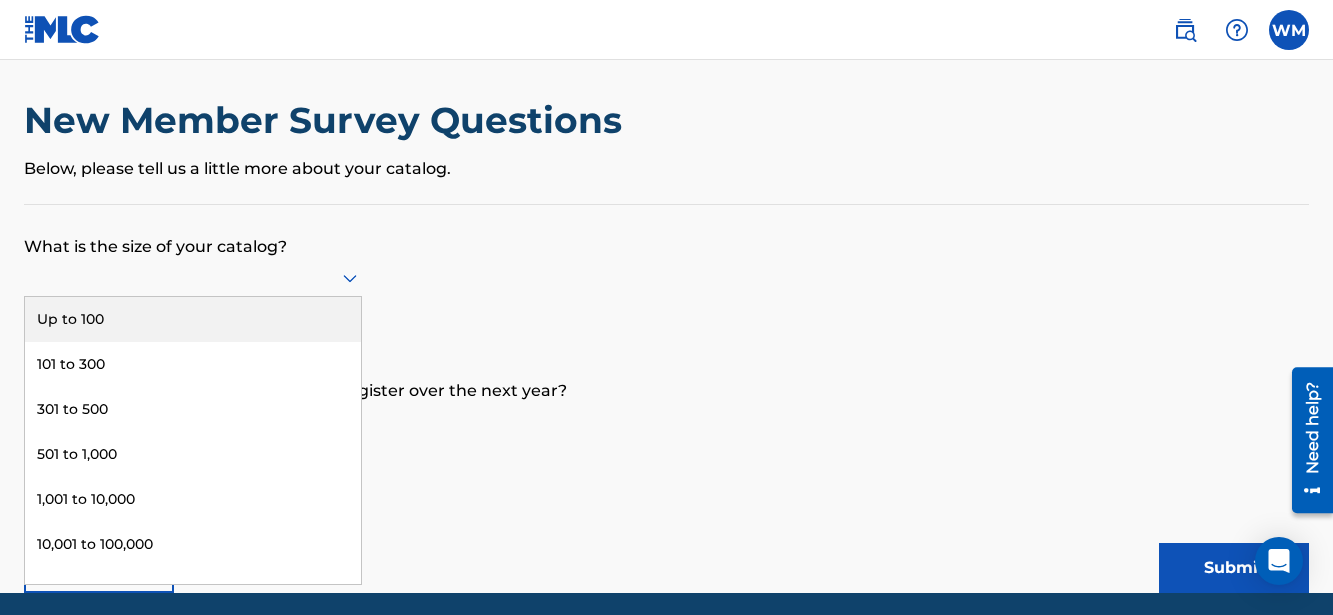 click at bounding box center (193, 278) 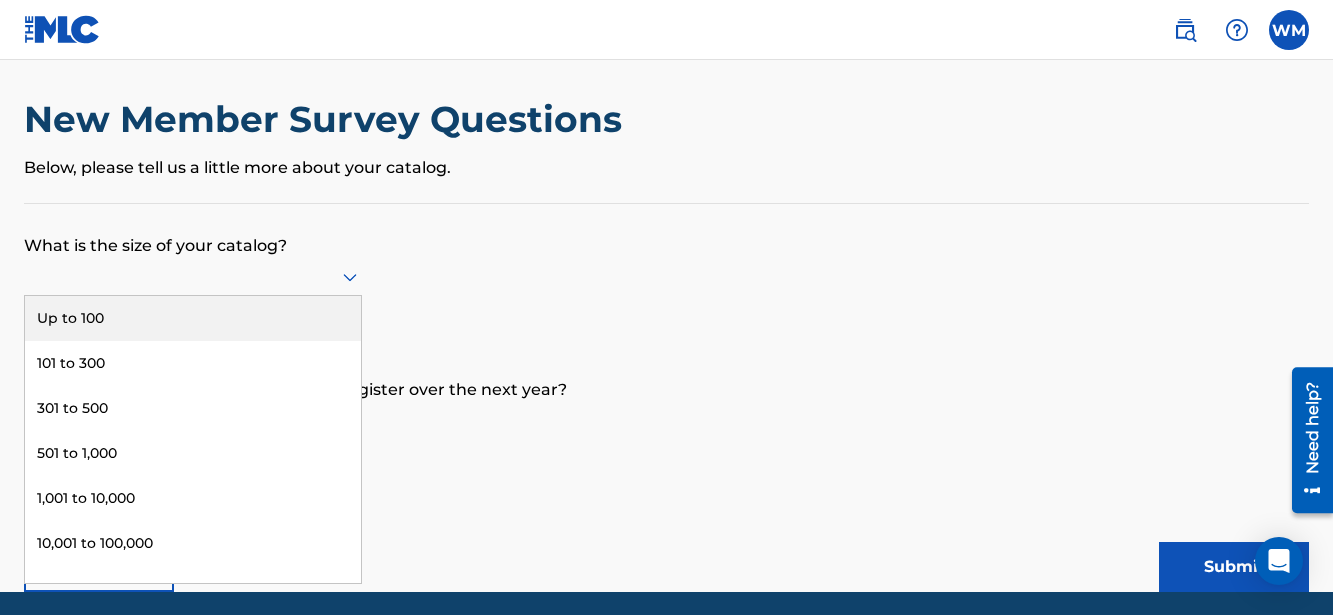 scroll, scrollTop: 14, scrollLeft: 0, axis: vertical 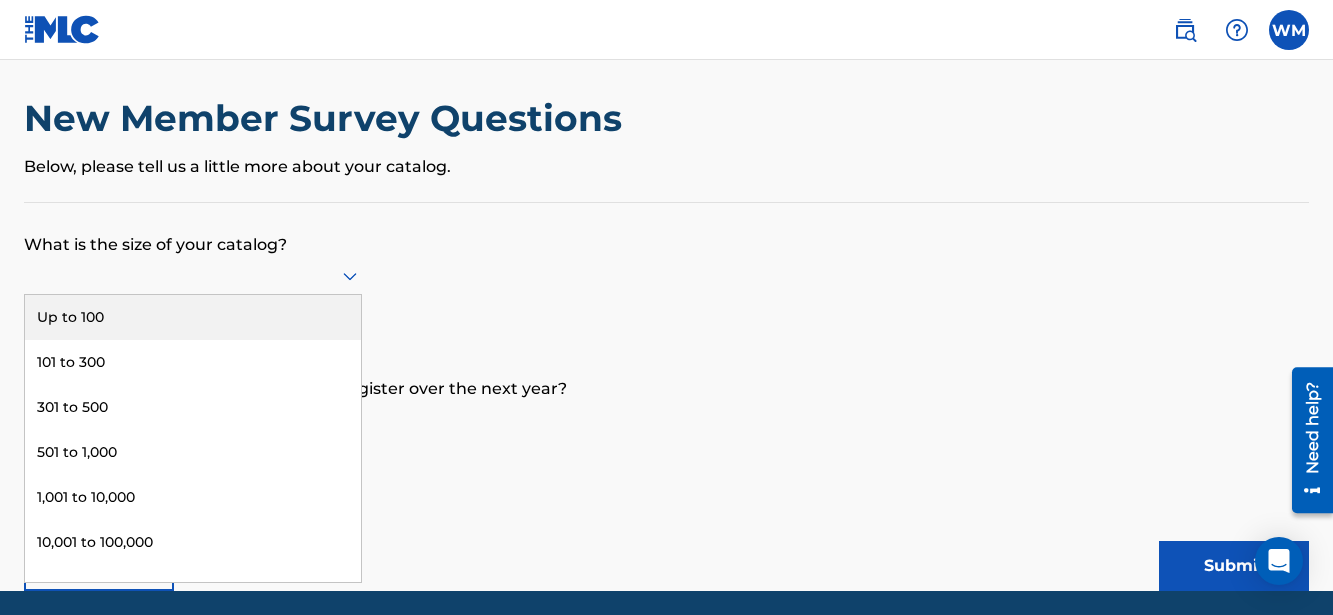 drag, startPoint x: 307, startPoint y: 334, endPoint x: 303, endPoint y: 348, distance: 14.56022 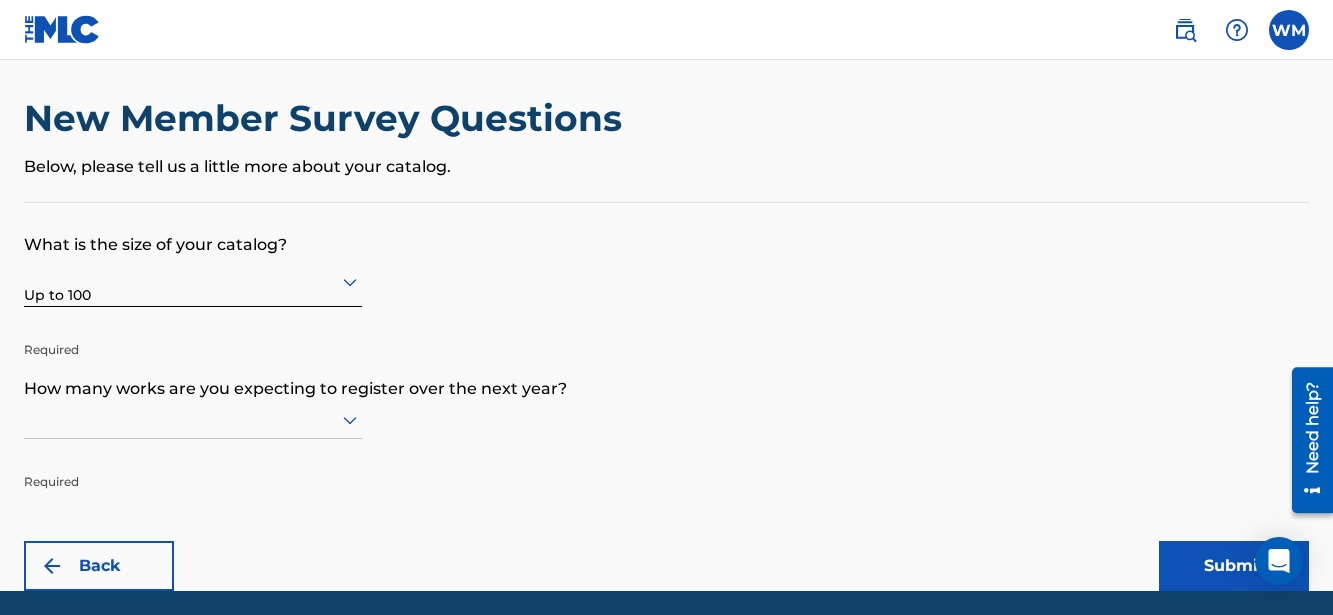 scroll, scrollTop: 86, scrollLeft: 0, axis: vertical 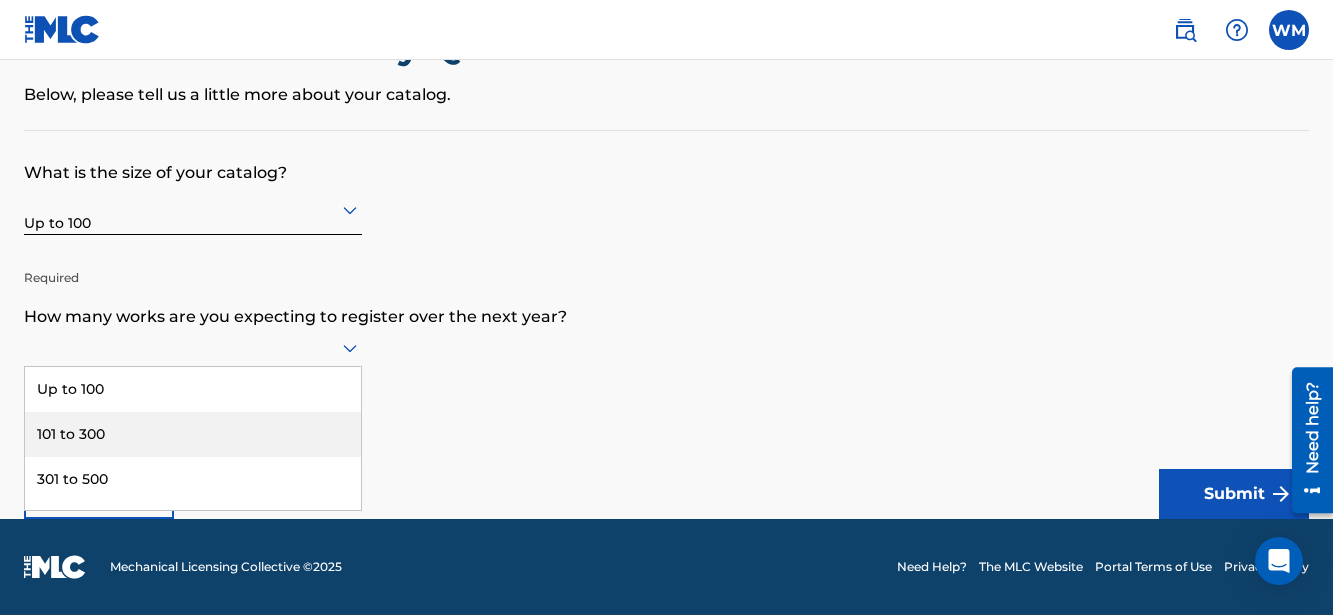 click on "101 to 300, 2 of 9. 9 results available. Use Up and Down to choose options, press Enter to select the currently focused option, press Escape to exit the menu, press Tab to select the option and exit the menu. Up to 100 101 to 300 301 to 500 501 to 1,000 1,001 to 10,000 10,001 to 100,000 100,001 to 300,000 301,000 to 500,000 Over 500,000" at bounding box center (193, 348) 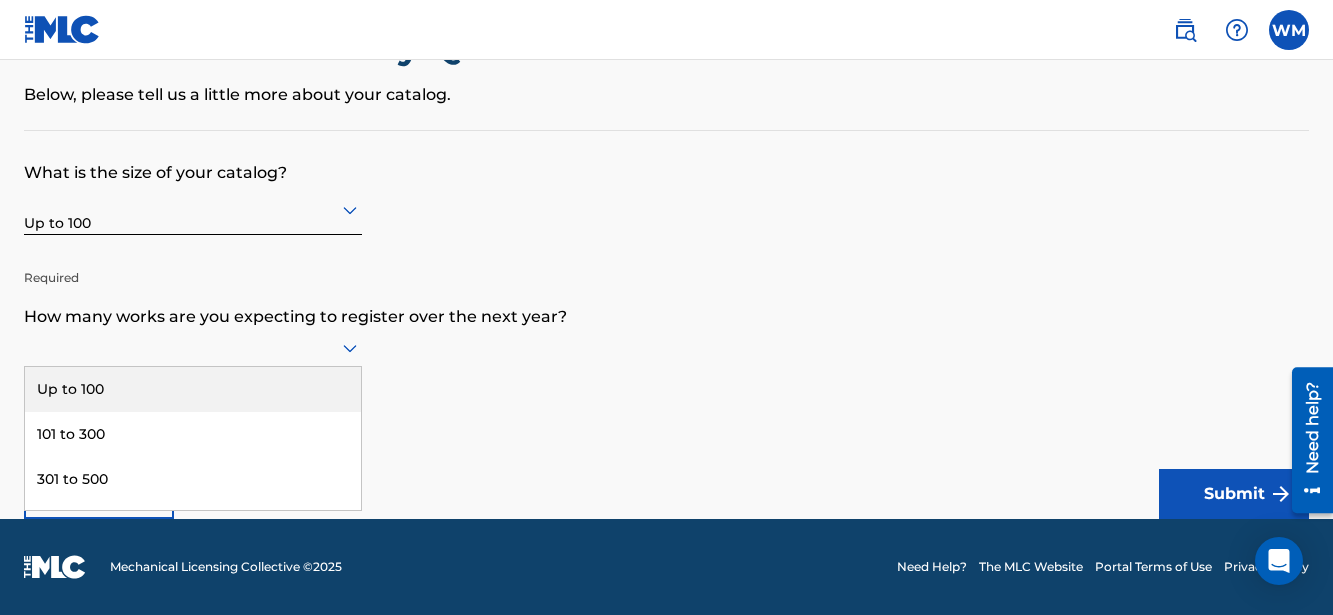 click on "Up to 100" at bounding box center [193, 389] 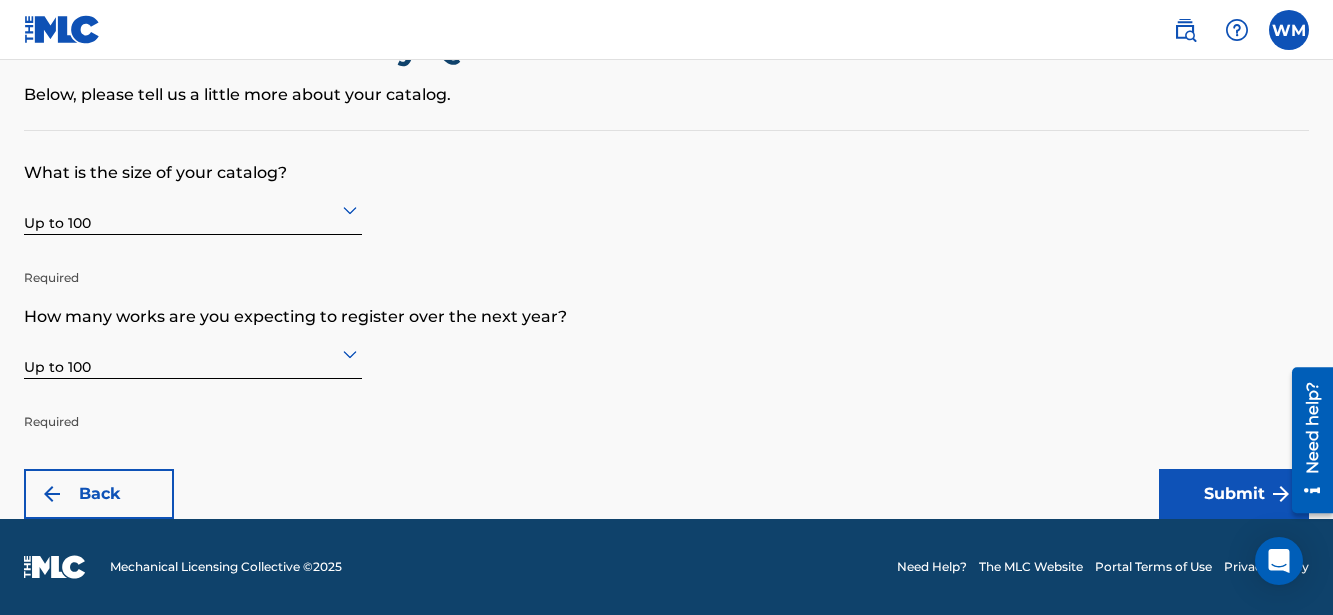 click on "Submit" at bounding box center [1234, 494] 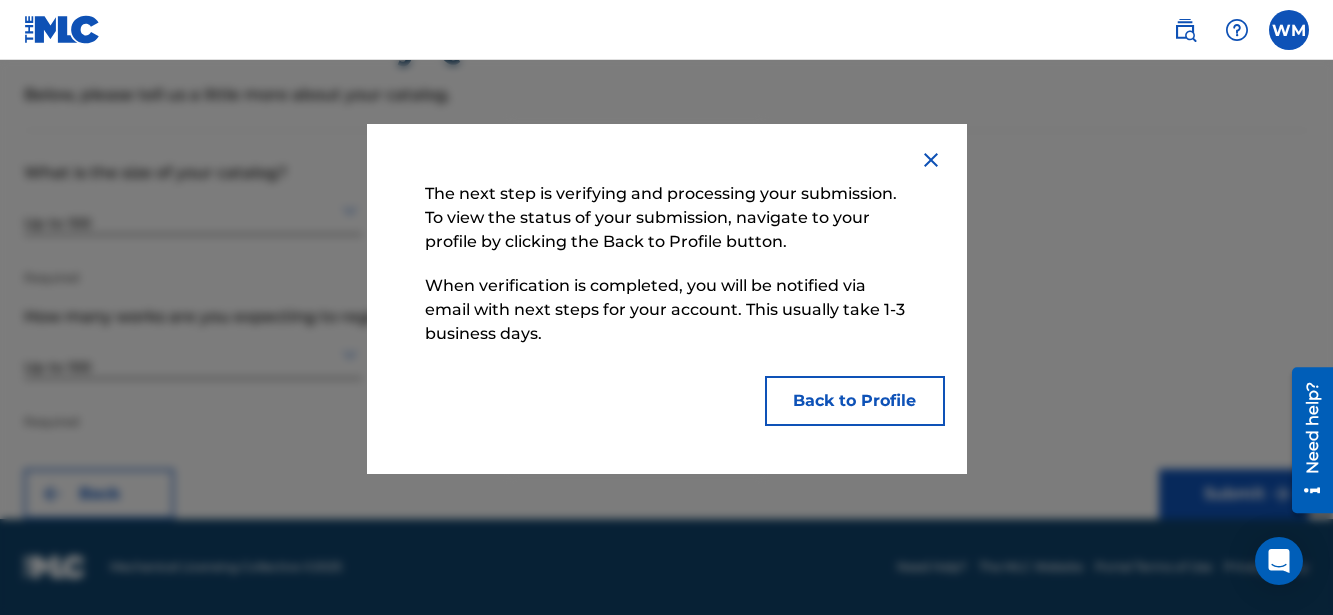 click on "Back to Profile" at bounding box center [855, 401] 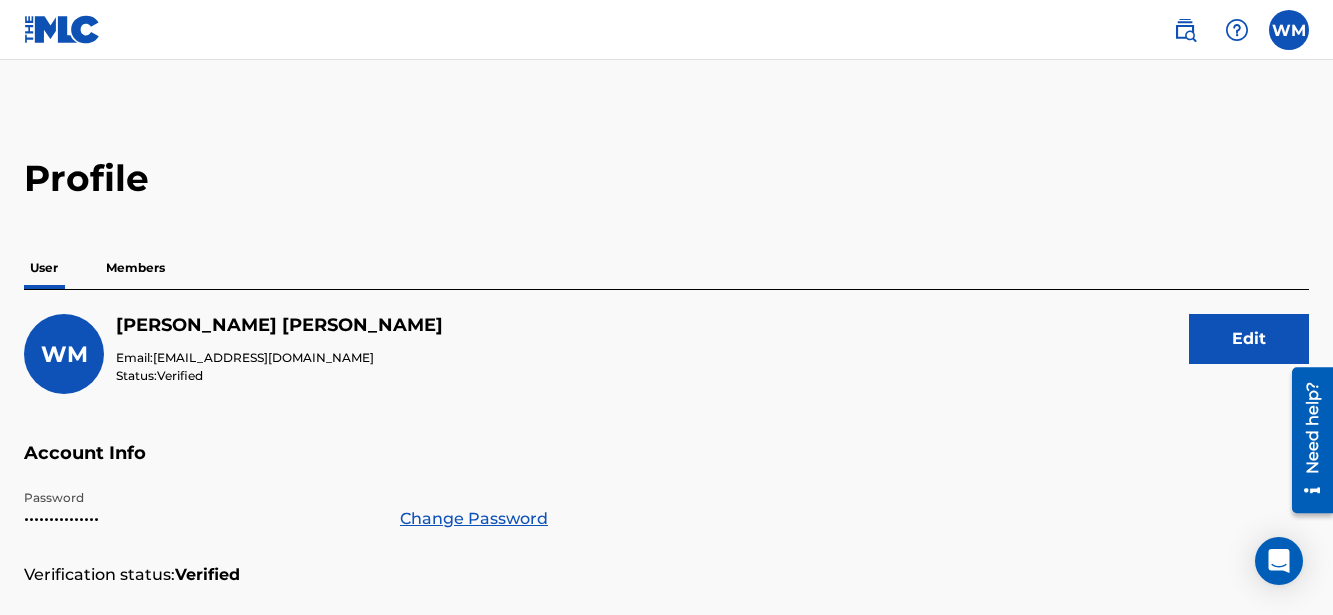 scroll, scrollTop: -1, scrollLeft: 0, axis: vertical 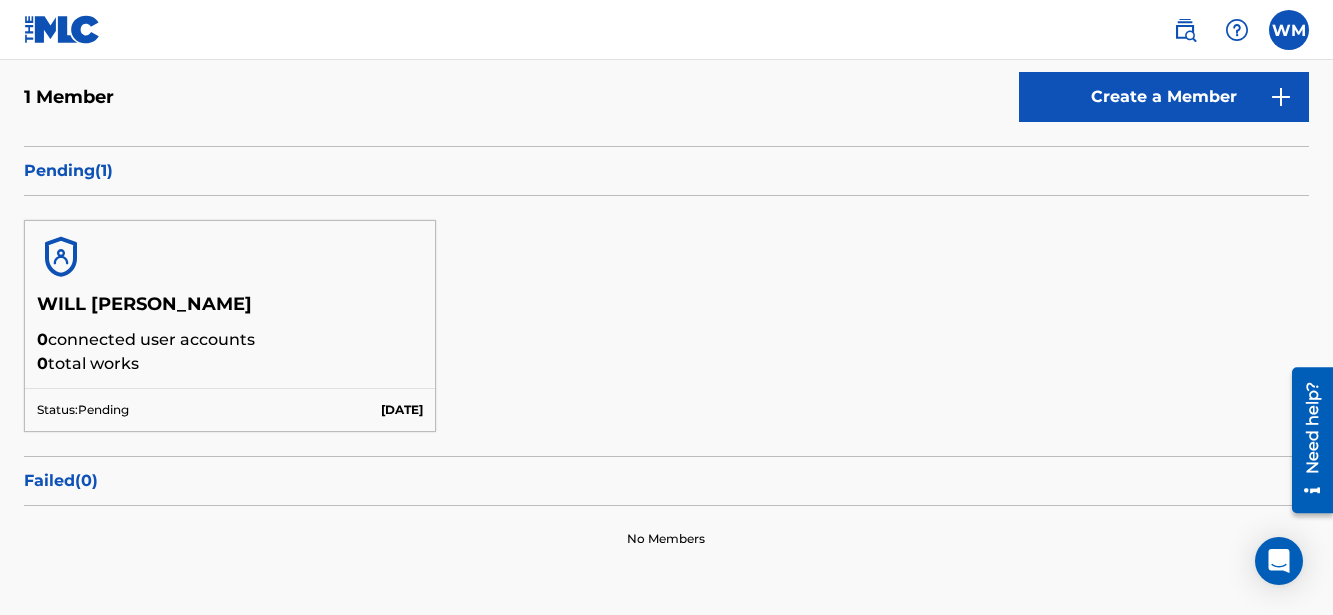 click on "[DATE]" at bounding box center (402, 410) 